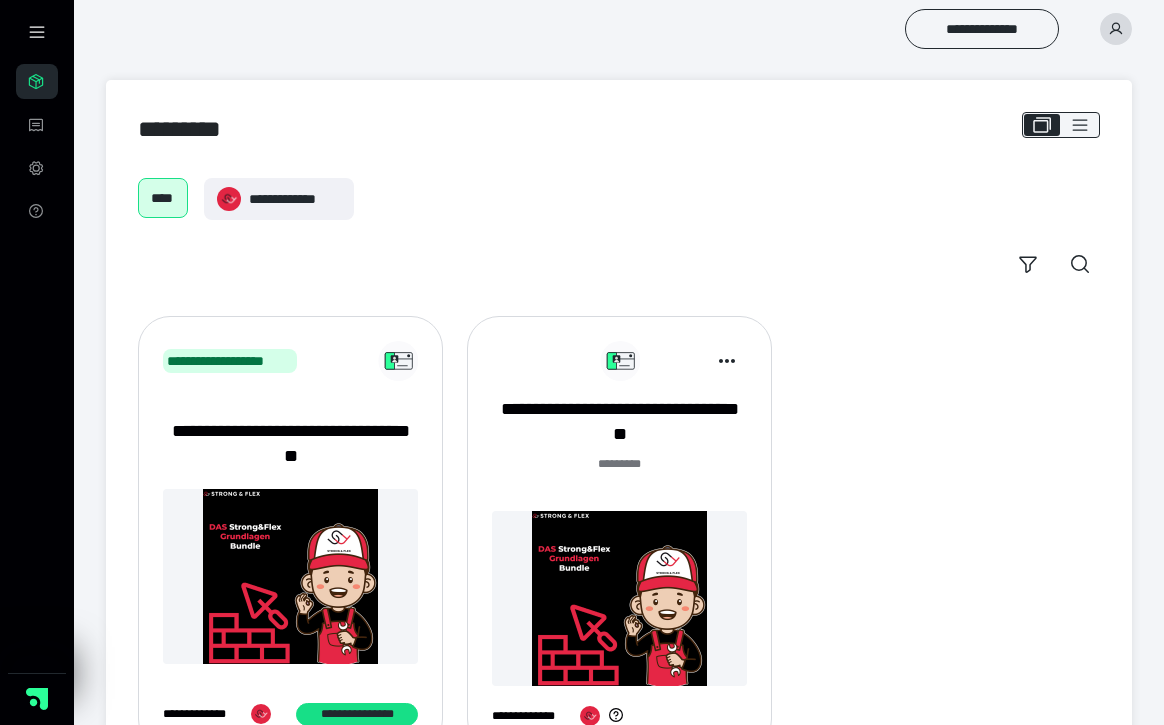 scroll, scrollTop: 0, scrollLeft: 0, axis: both 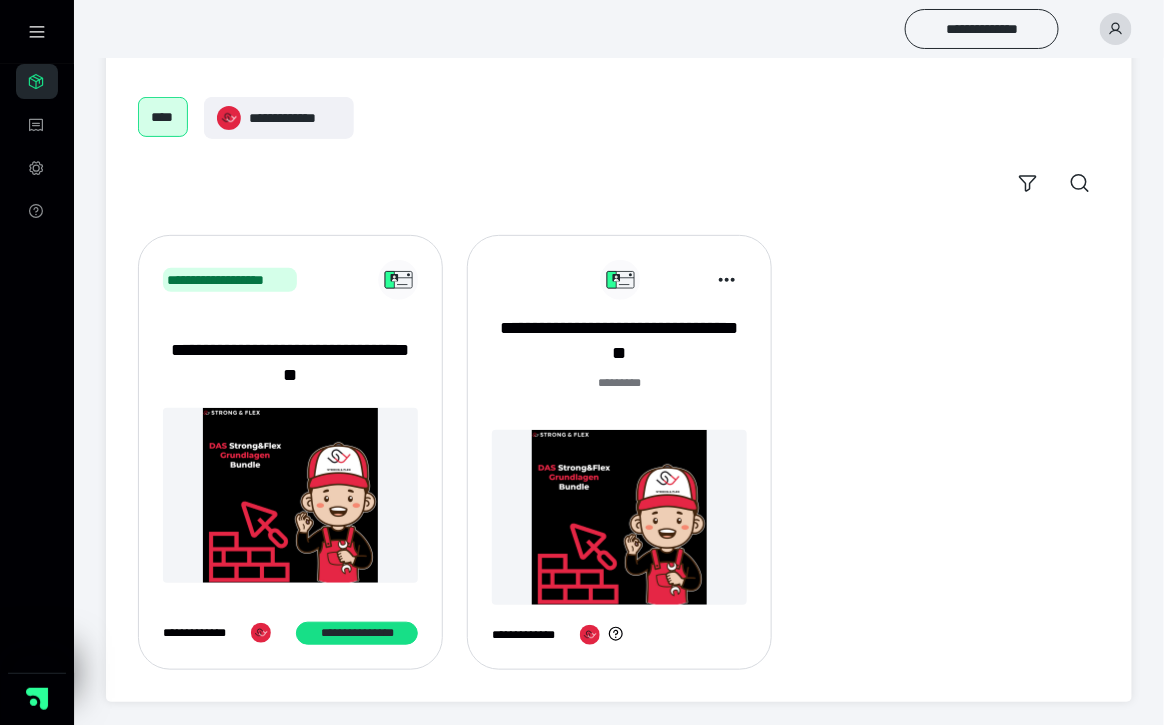 click at bounding box center [619, 517] 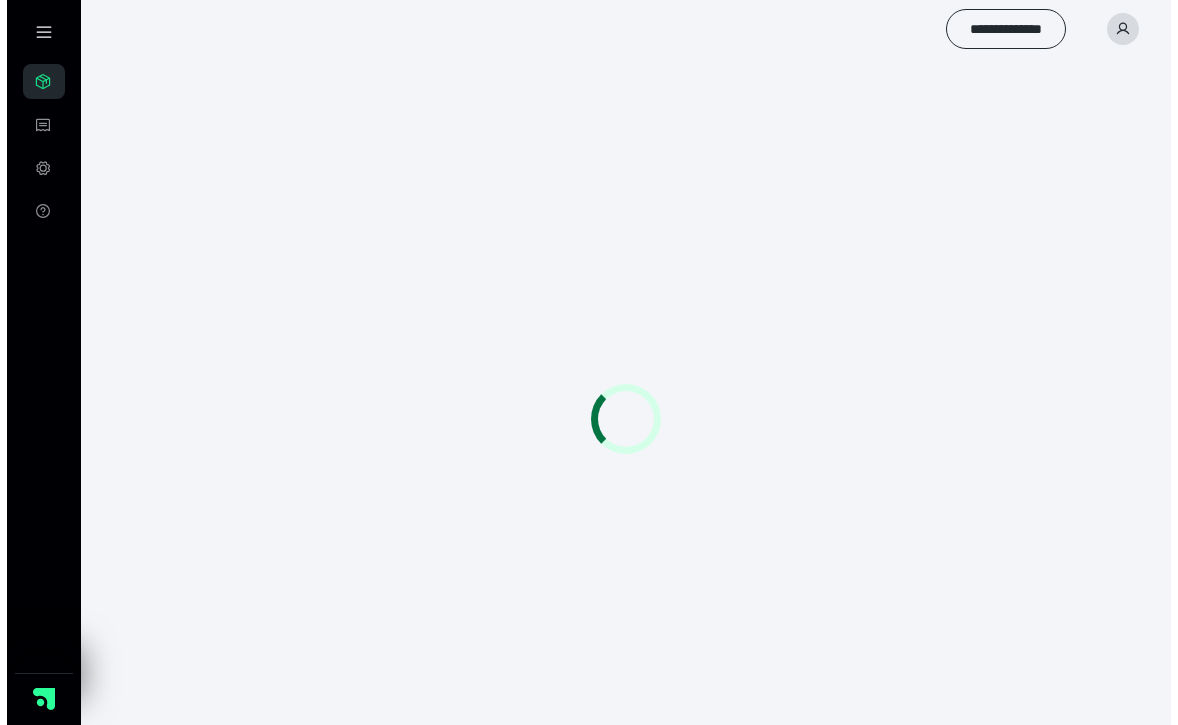scroll, scrollTop: 0, scrollLeft: 0, axis: both 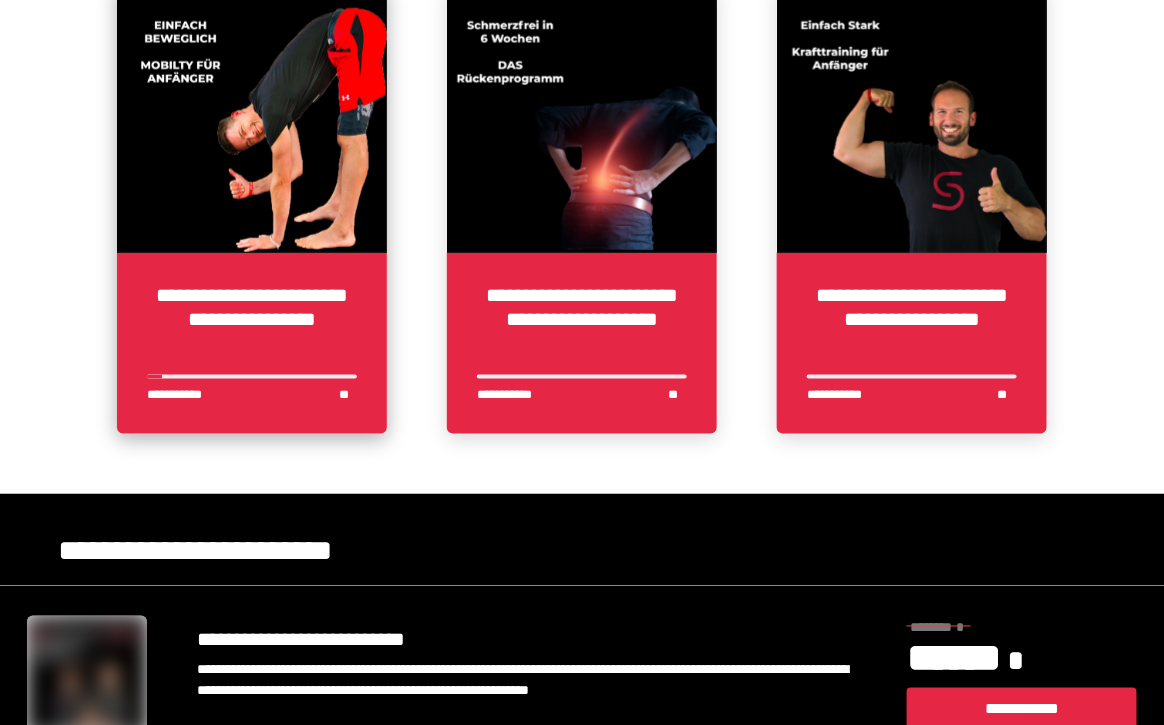 click at bounding box center [252, 118] 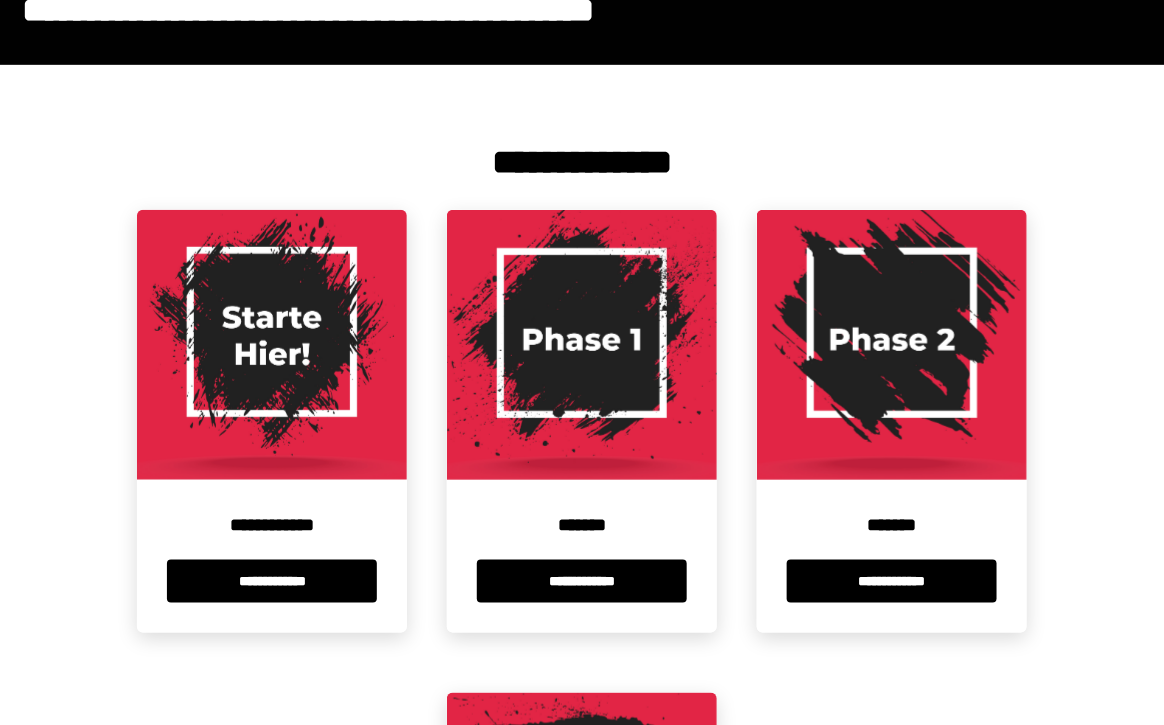 scroll, scrollTop: 307, scrollLeft: 0, axis: vertical 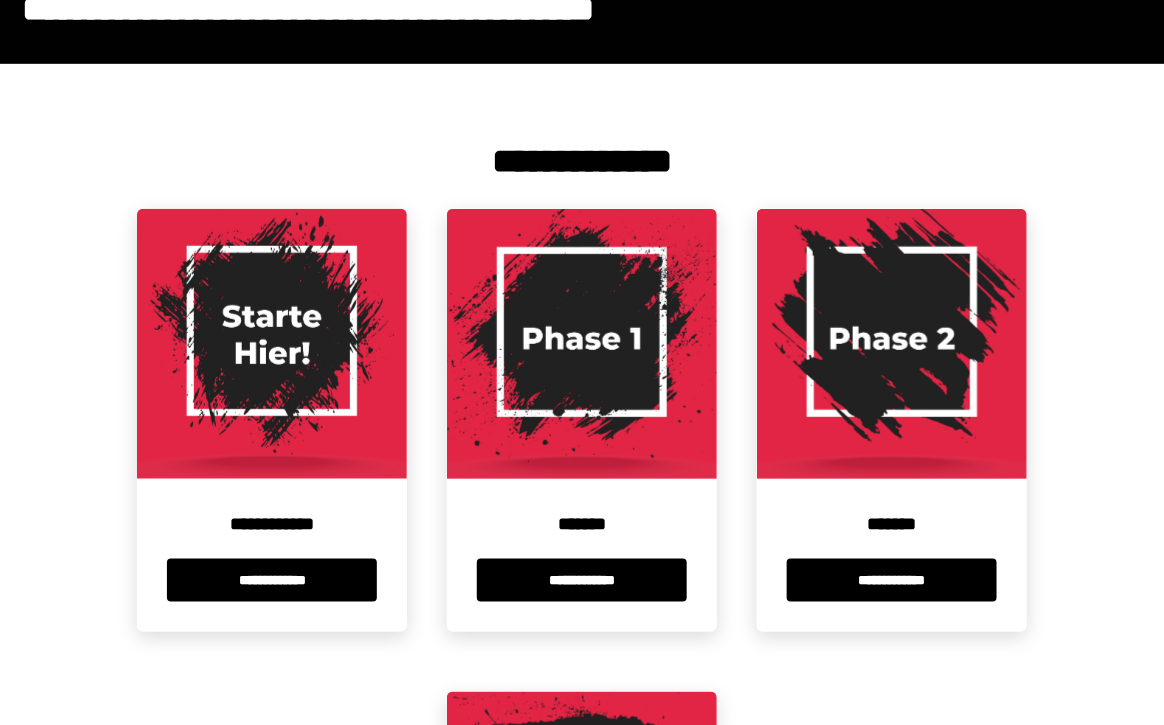 click at bounding box center (582, 344) 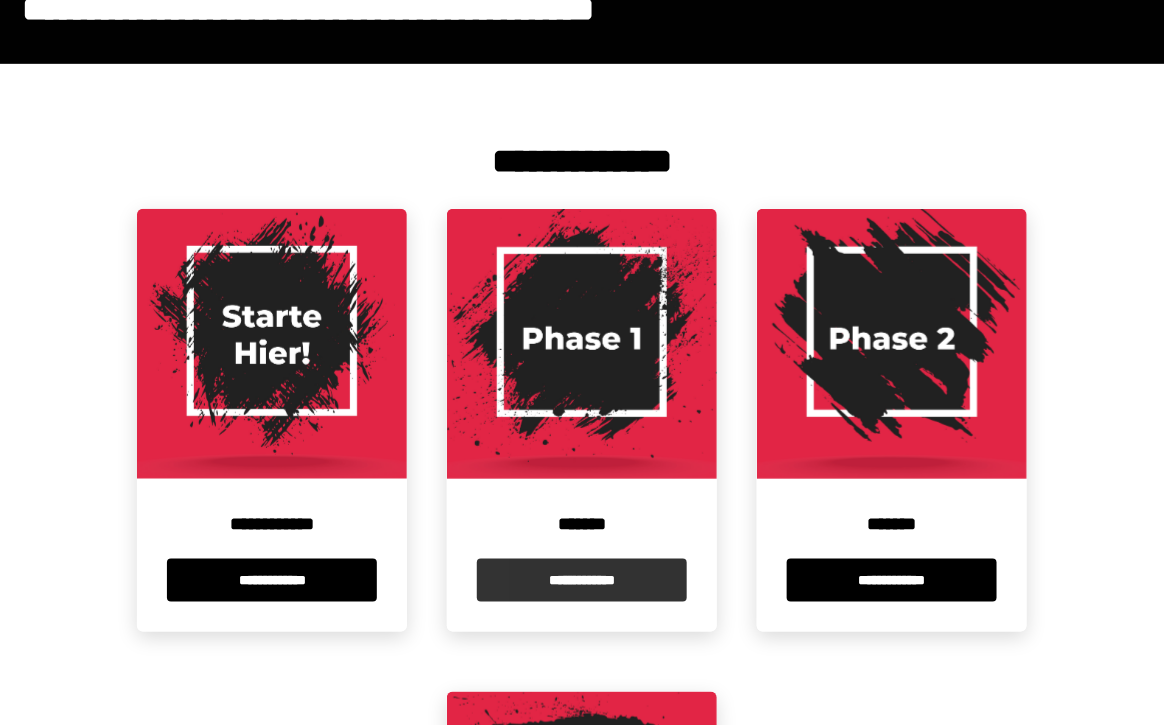 click on "**********" at bounding box center [582, 580] 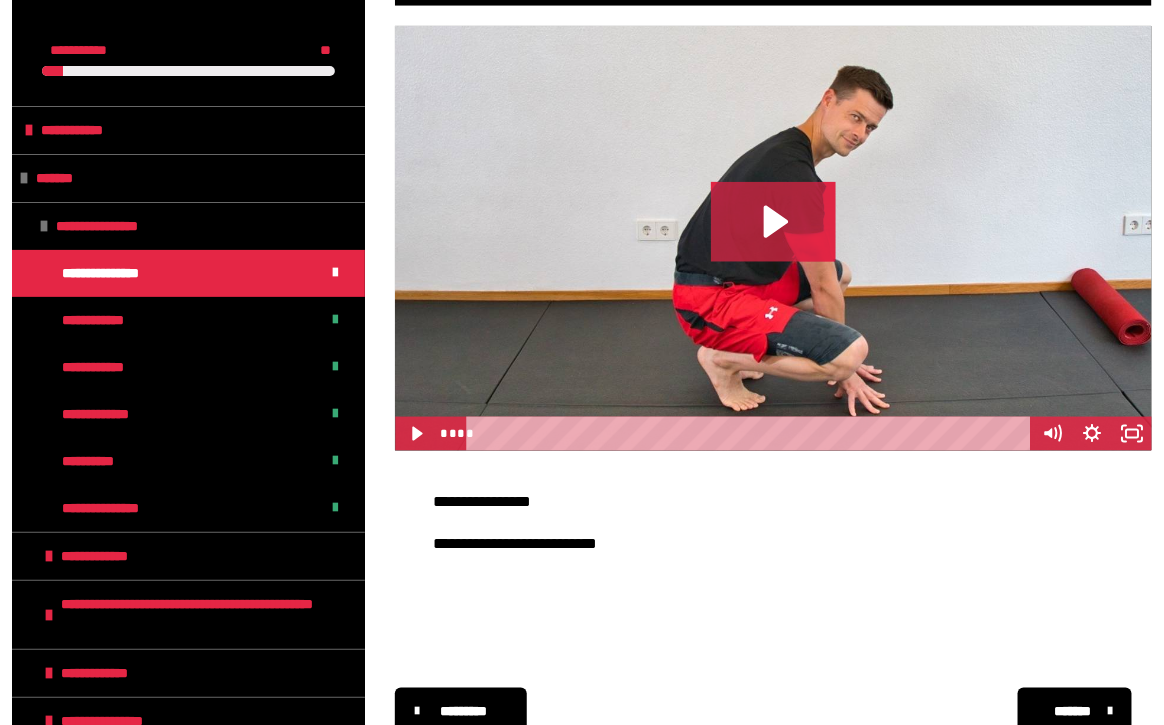 scroll, scrollTop: 586, scrollLeft: 0, axis: vertical 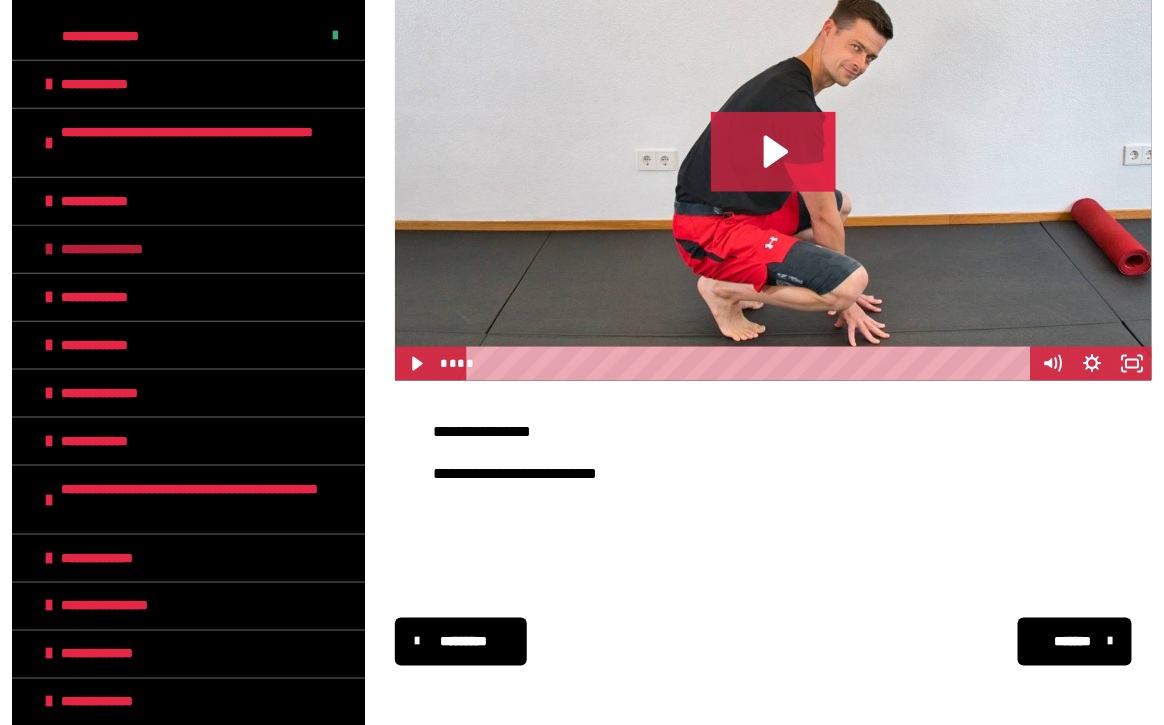 click on "**********" at bounding box center (188, 249) 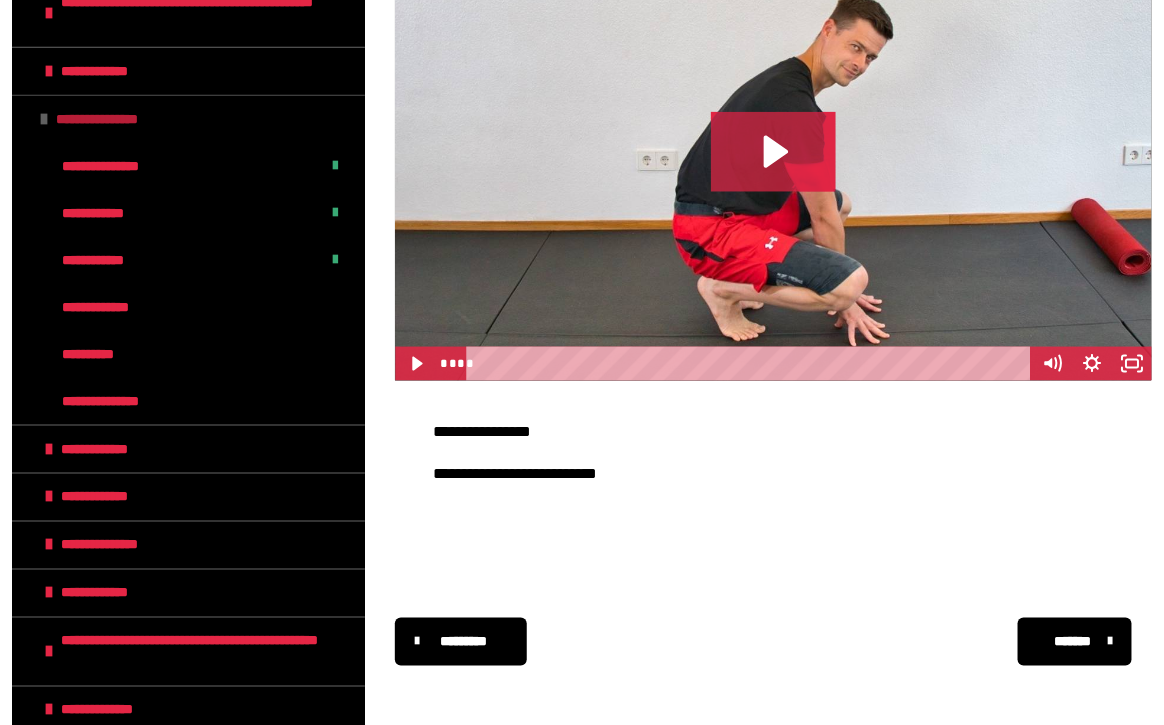 scroll, scrollTop: 604, scrollLeft: 0, axis: vertical 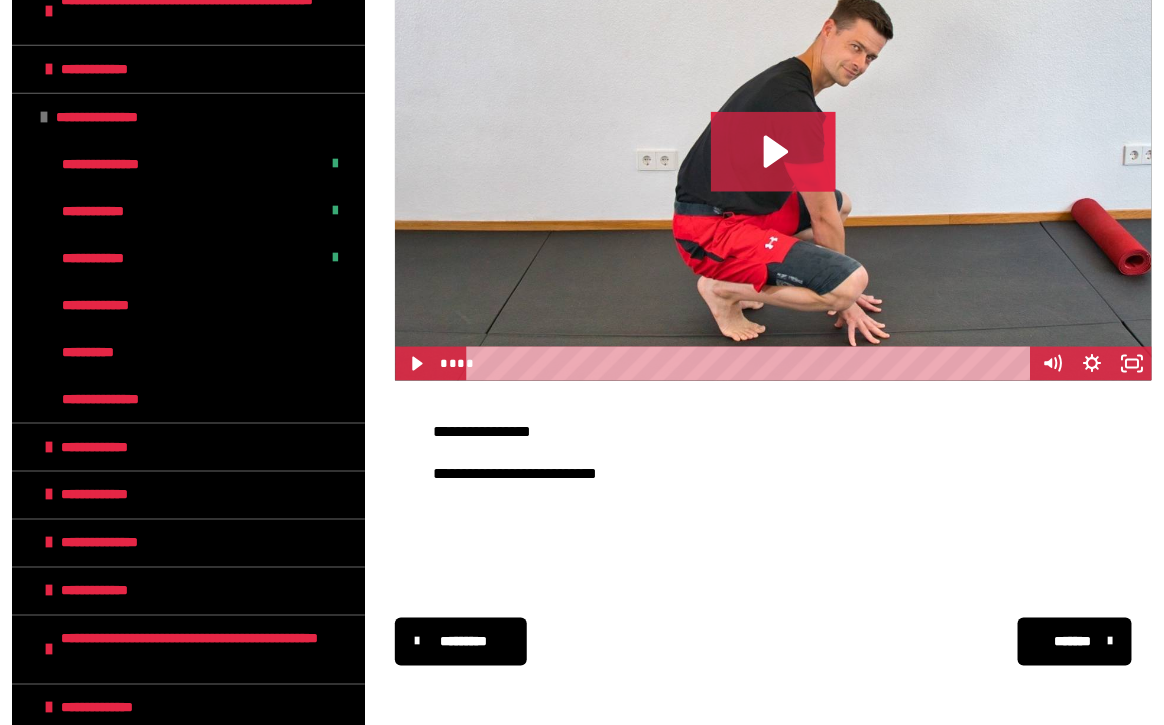 click on "*******" at bounding box center [1073, 642] 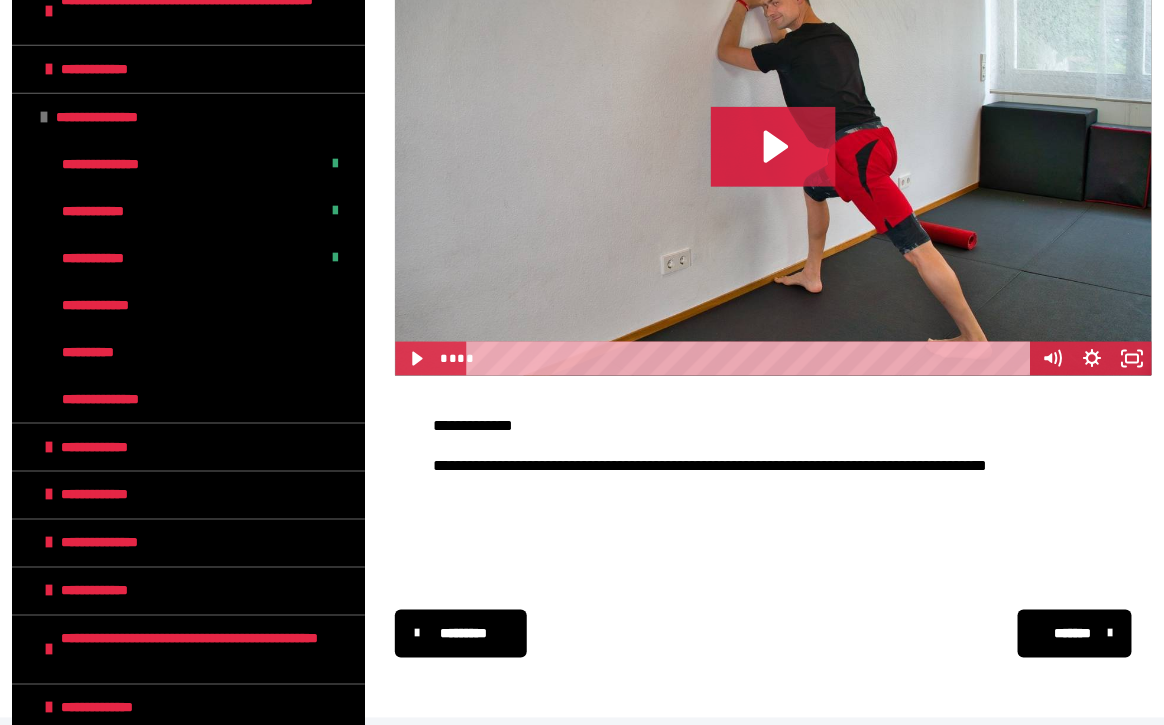 scroll, scrollTop: 607, scrollLeft: 0, axis: vertical 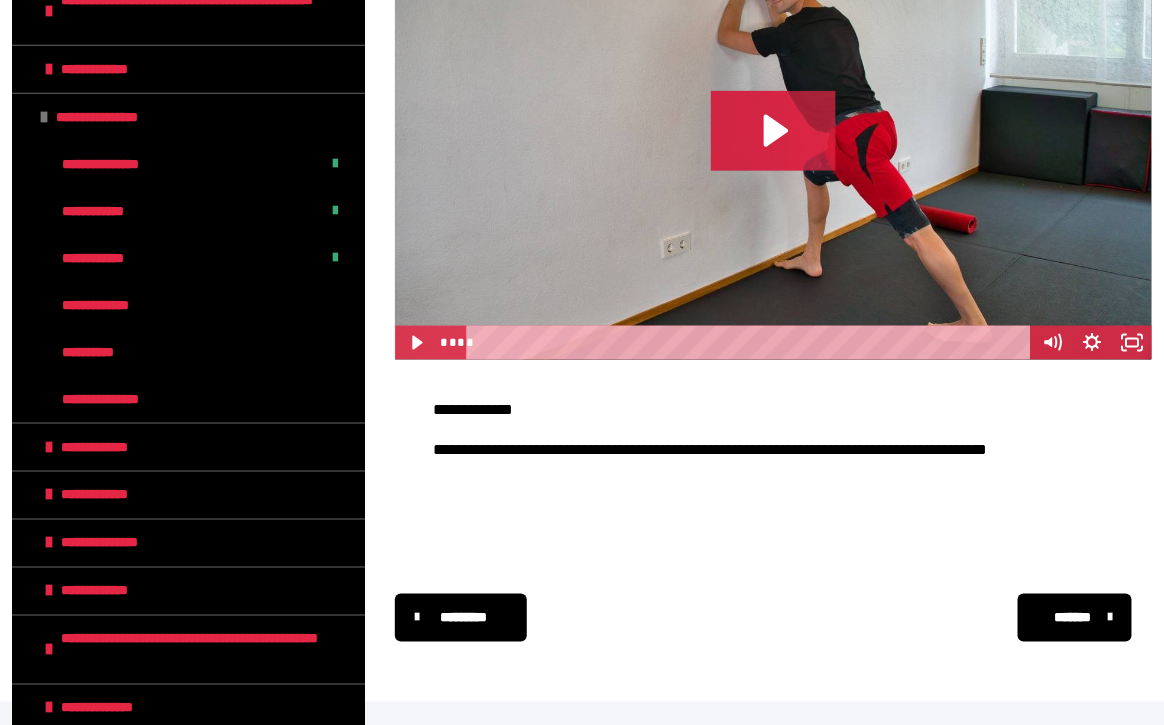 click on "*******" at bounding box center [1075, 618] 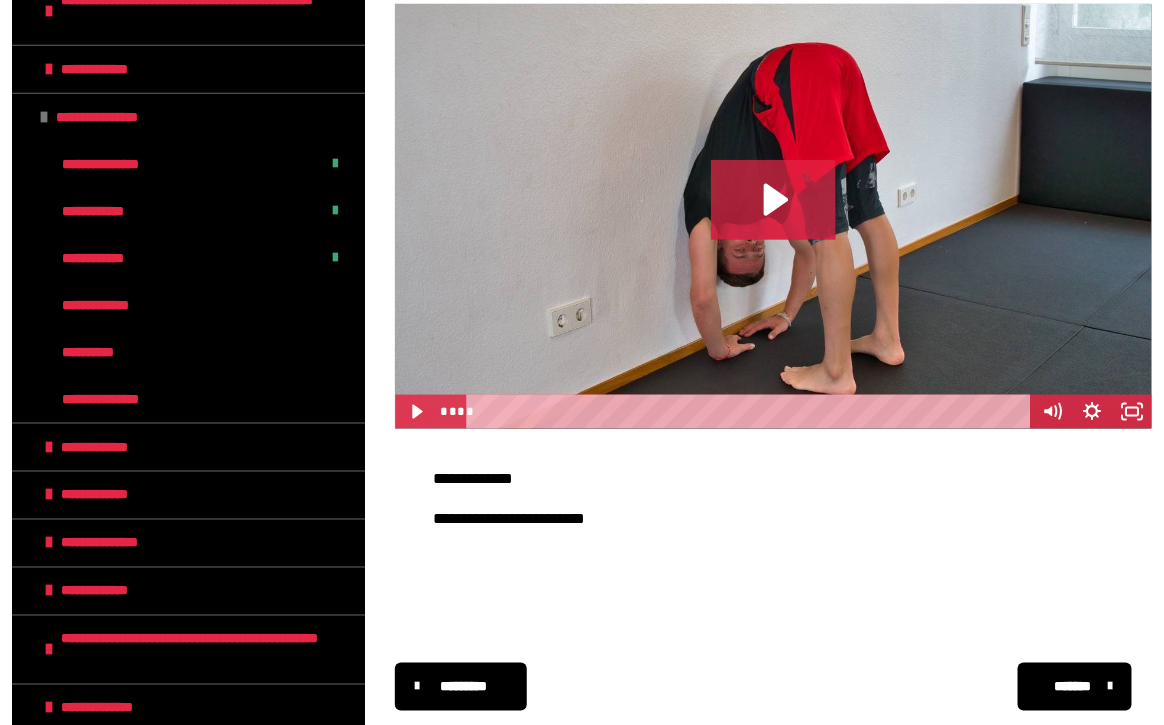 scroll, scrollTop: 583, scrollLeft: 0, axis: vertical 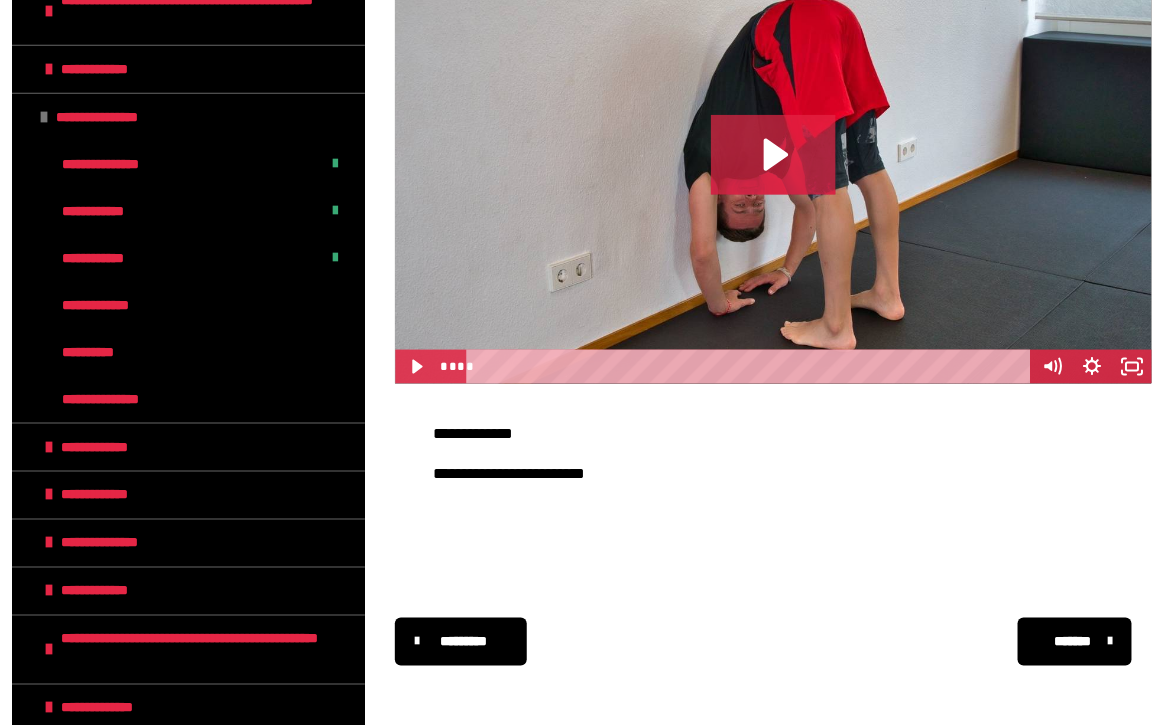 click on "*******" at bounding box center (1075, 642) 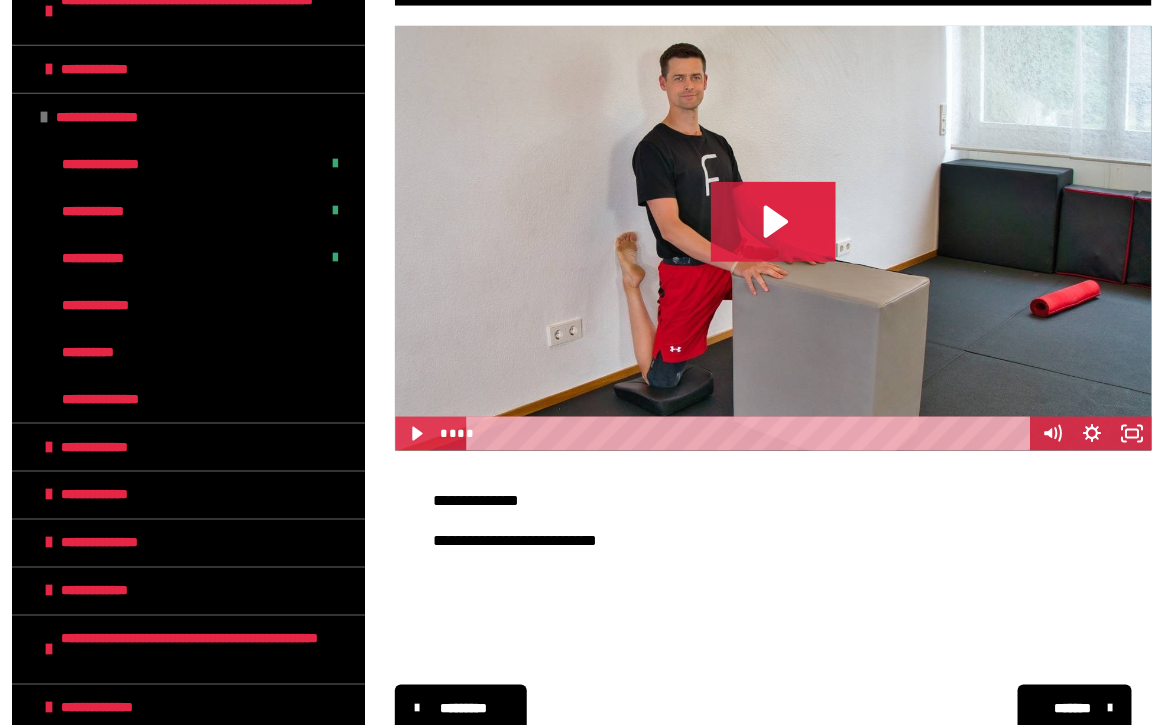 scroll, scrollTop: 583, scrollLeft: 0, axis: vertical 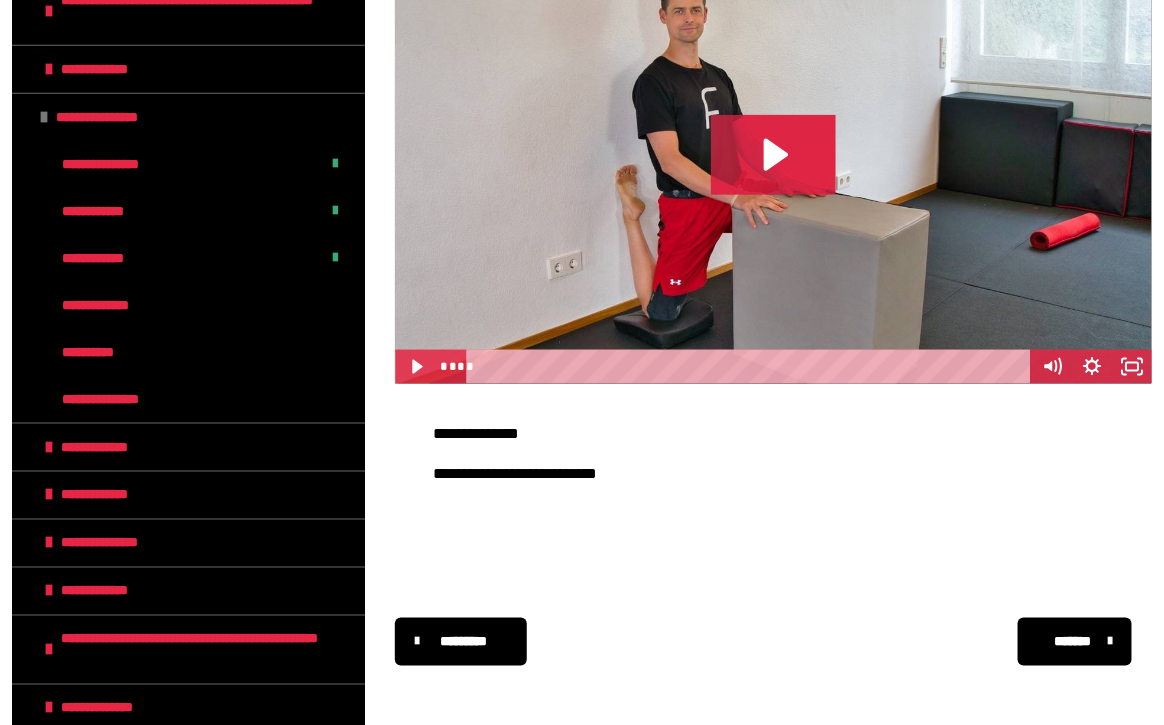 click on "*******" at bounding box center (1073, 642) 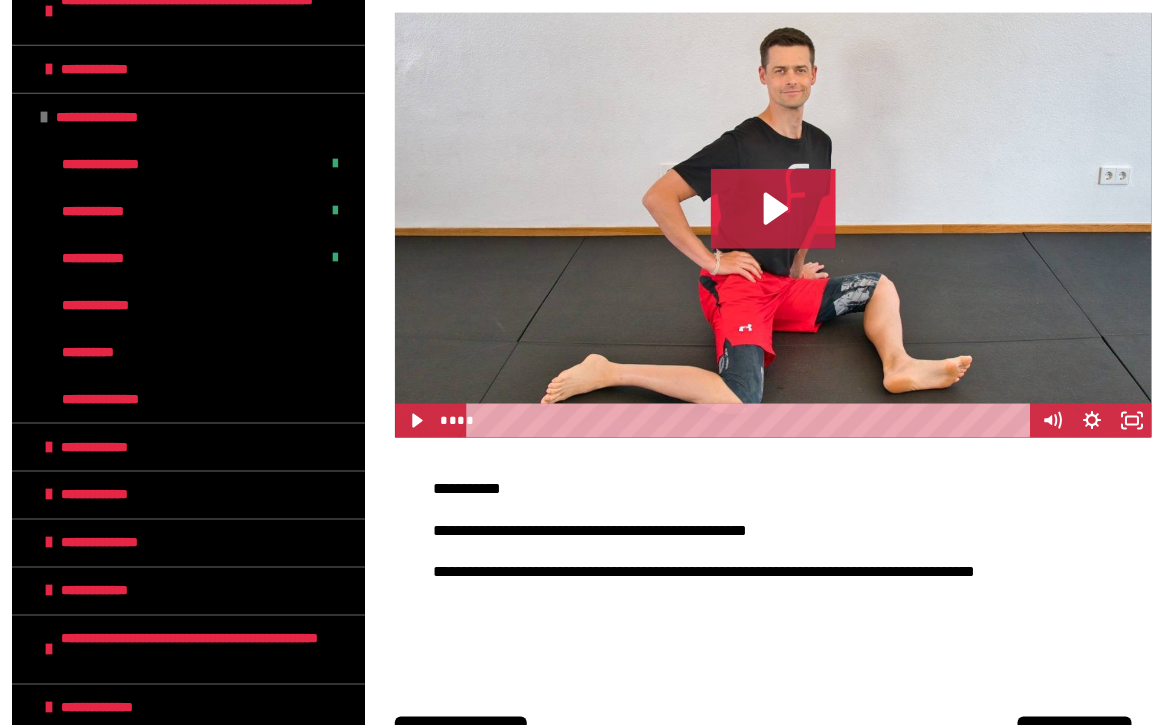 scroll, scrollTop: 527, scrollLeft: 0, axis: vertical 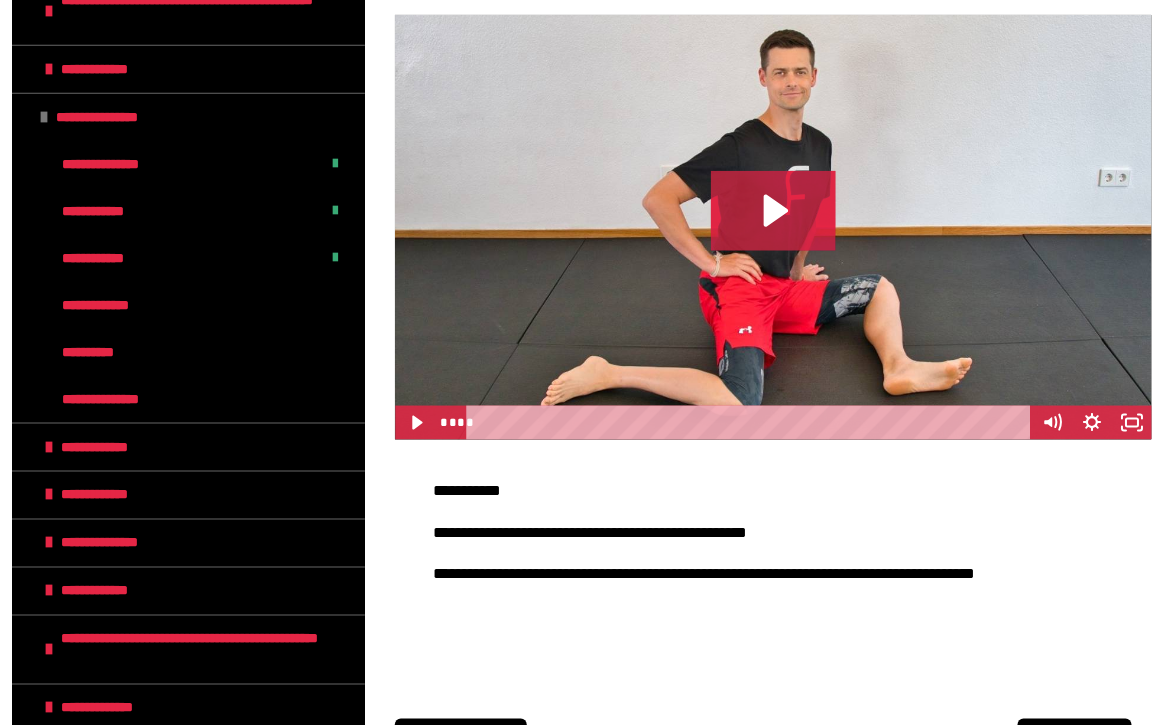 click 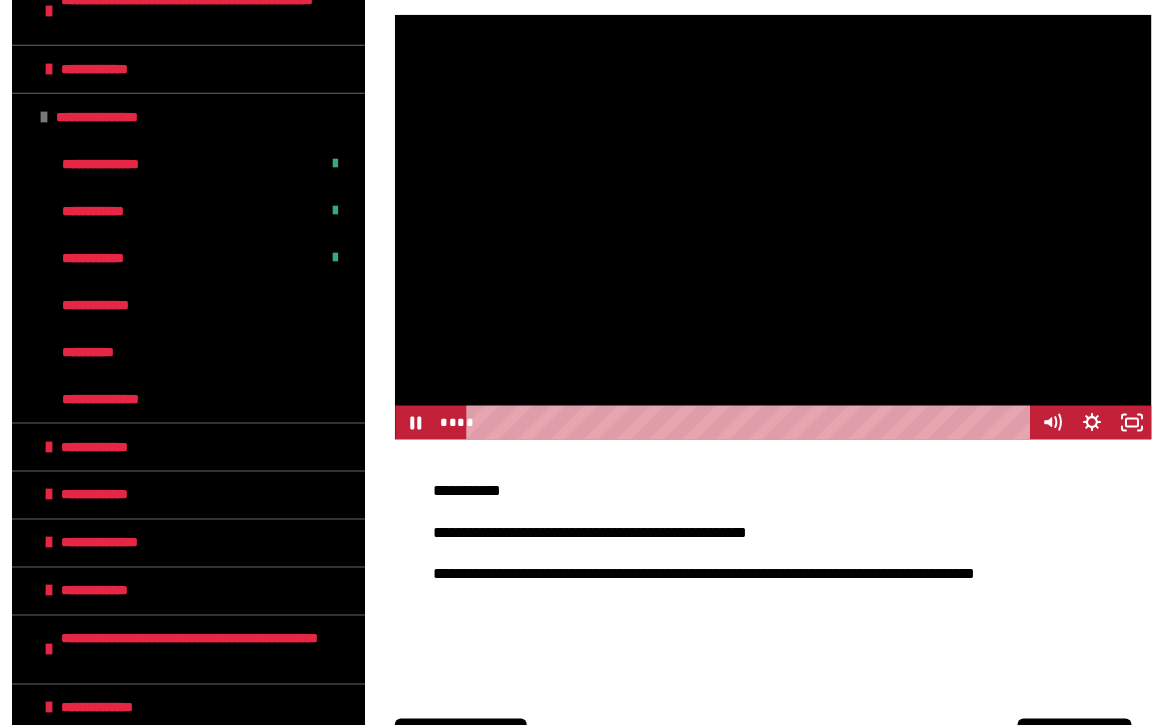 click 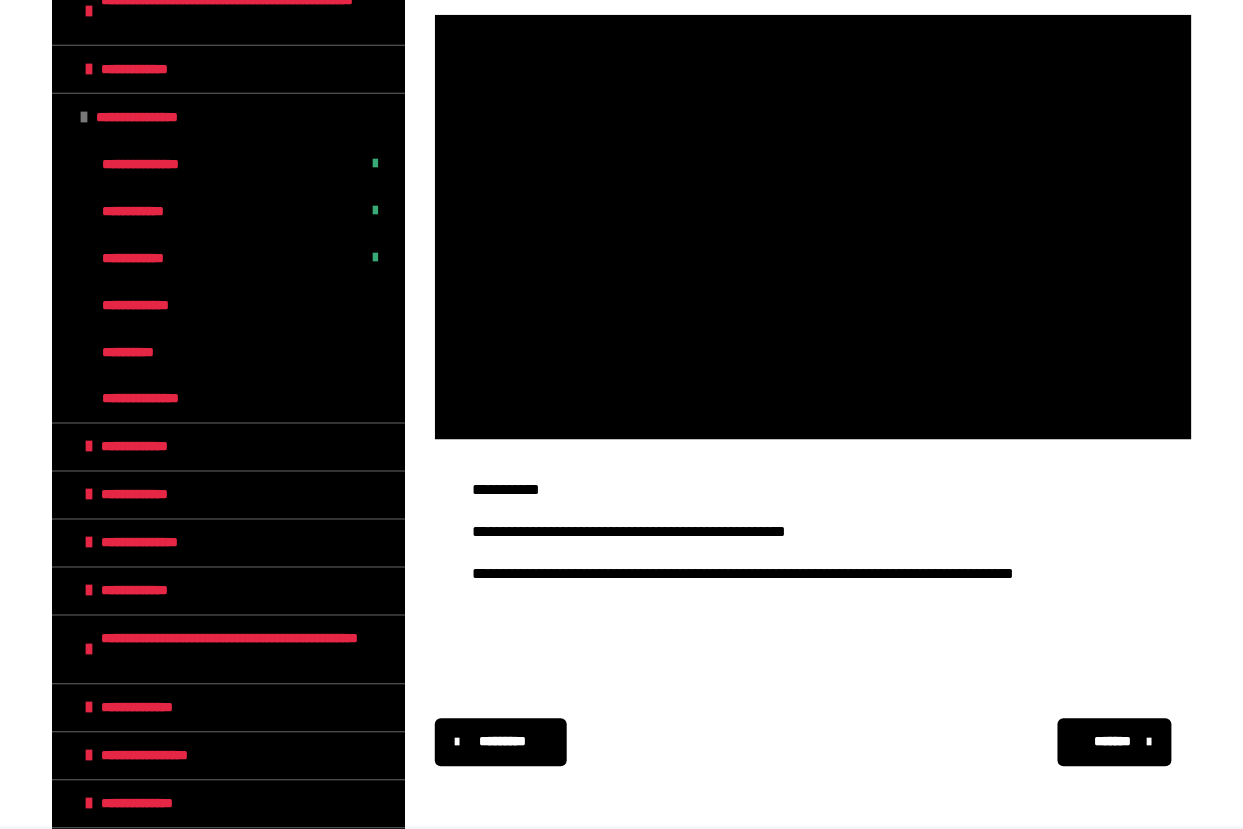 type 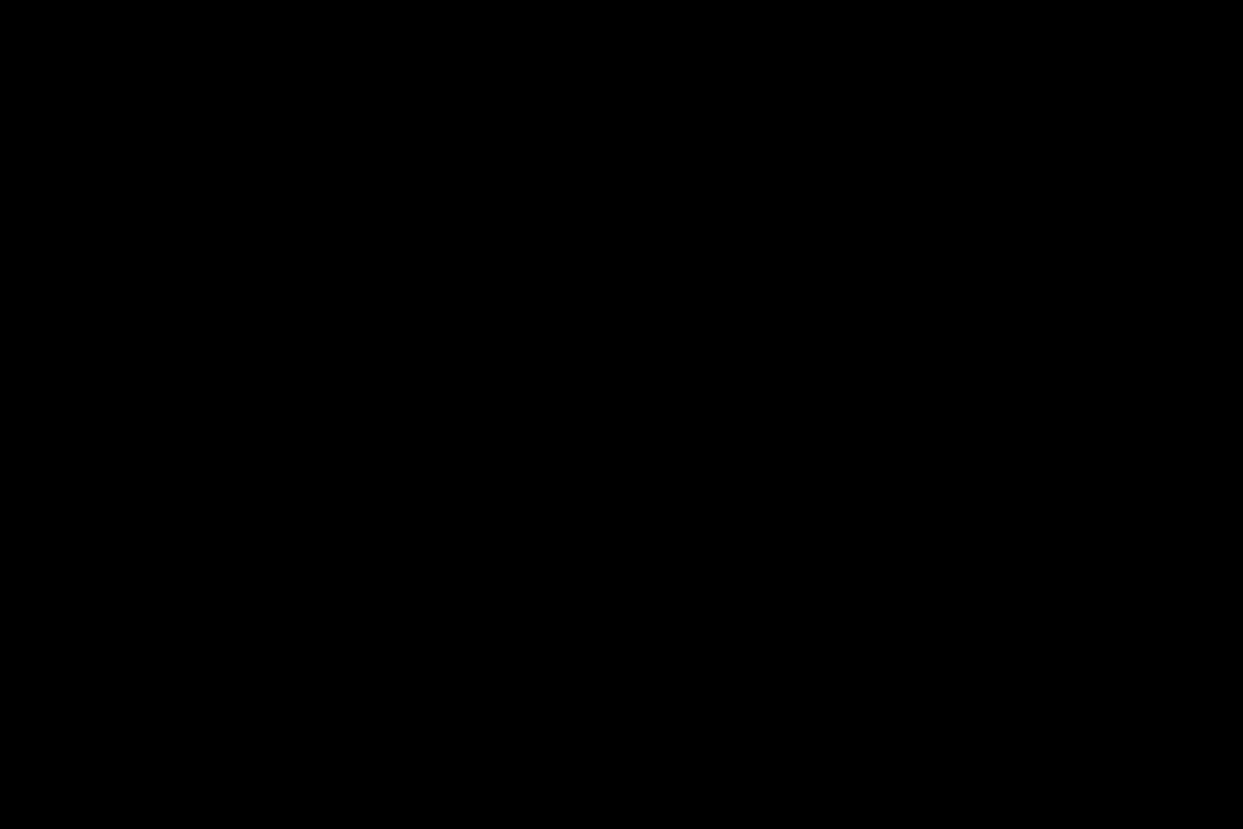 click at bounding box center [1217, 807] 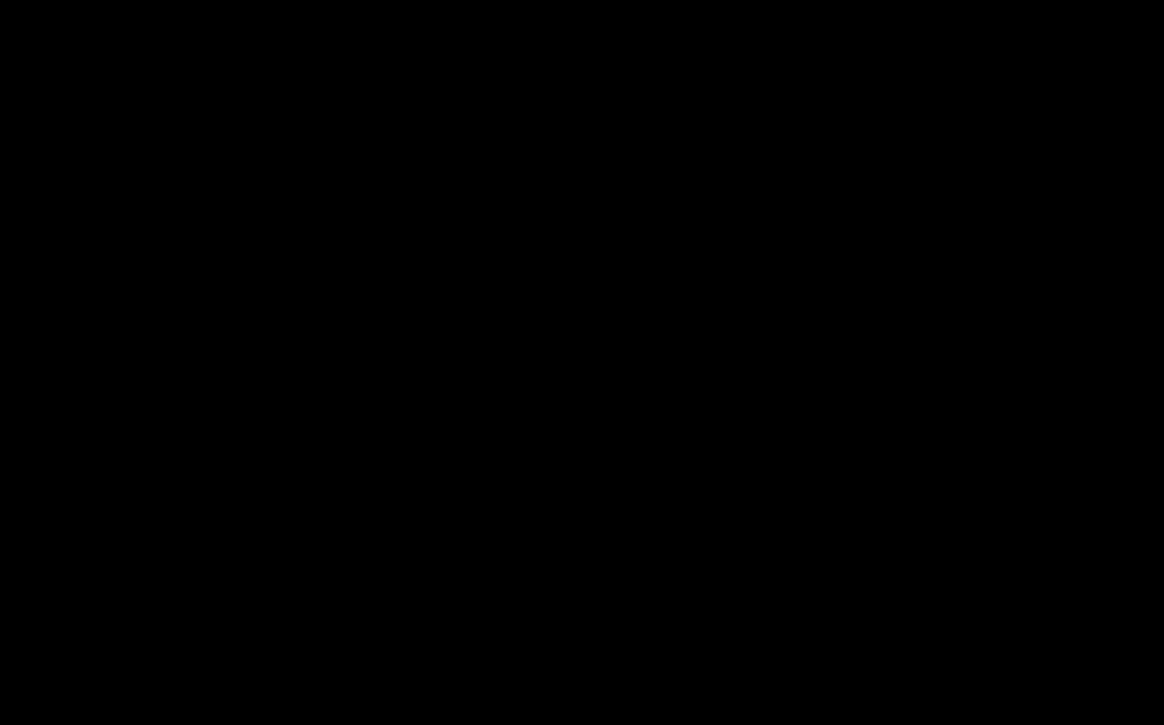 click at bounding box center [1144, 708] 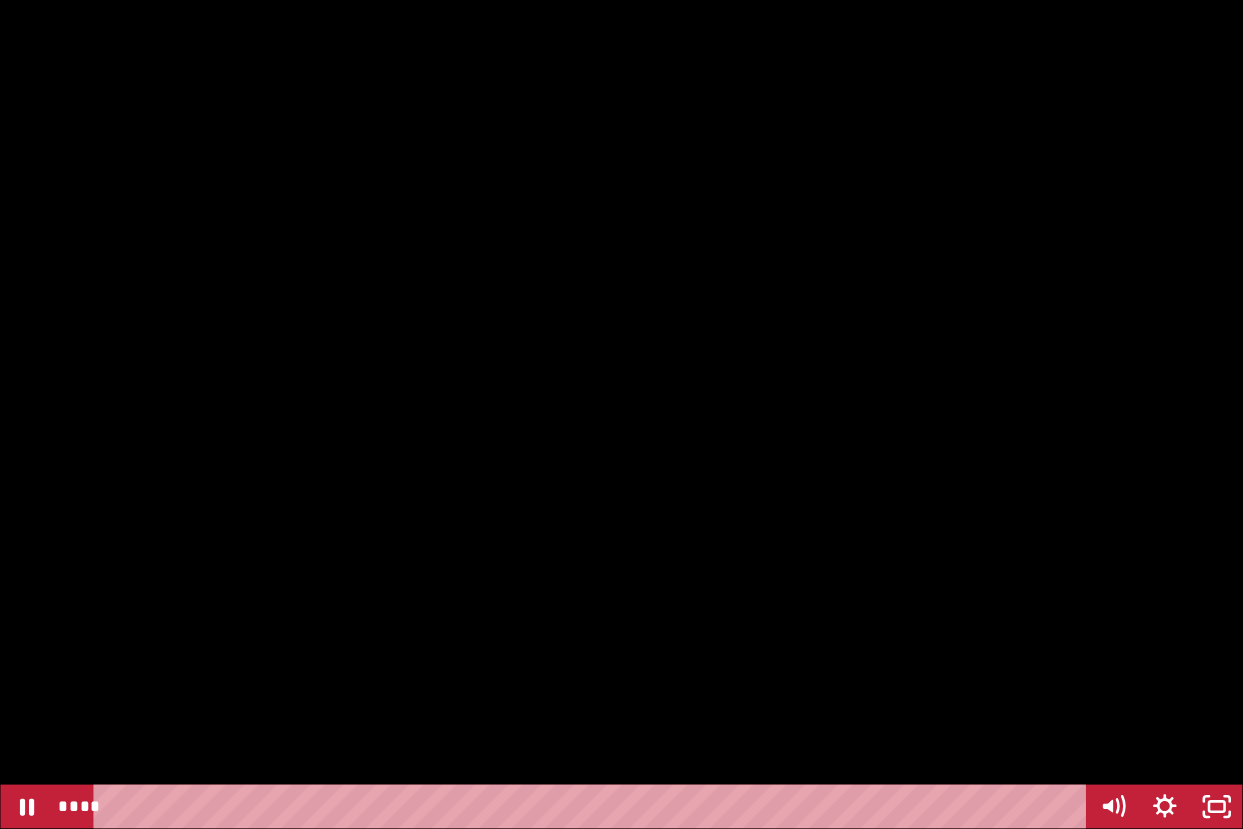 click at bounding box center (621, 414) 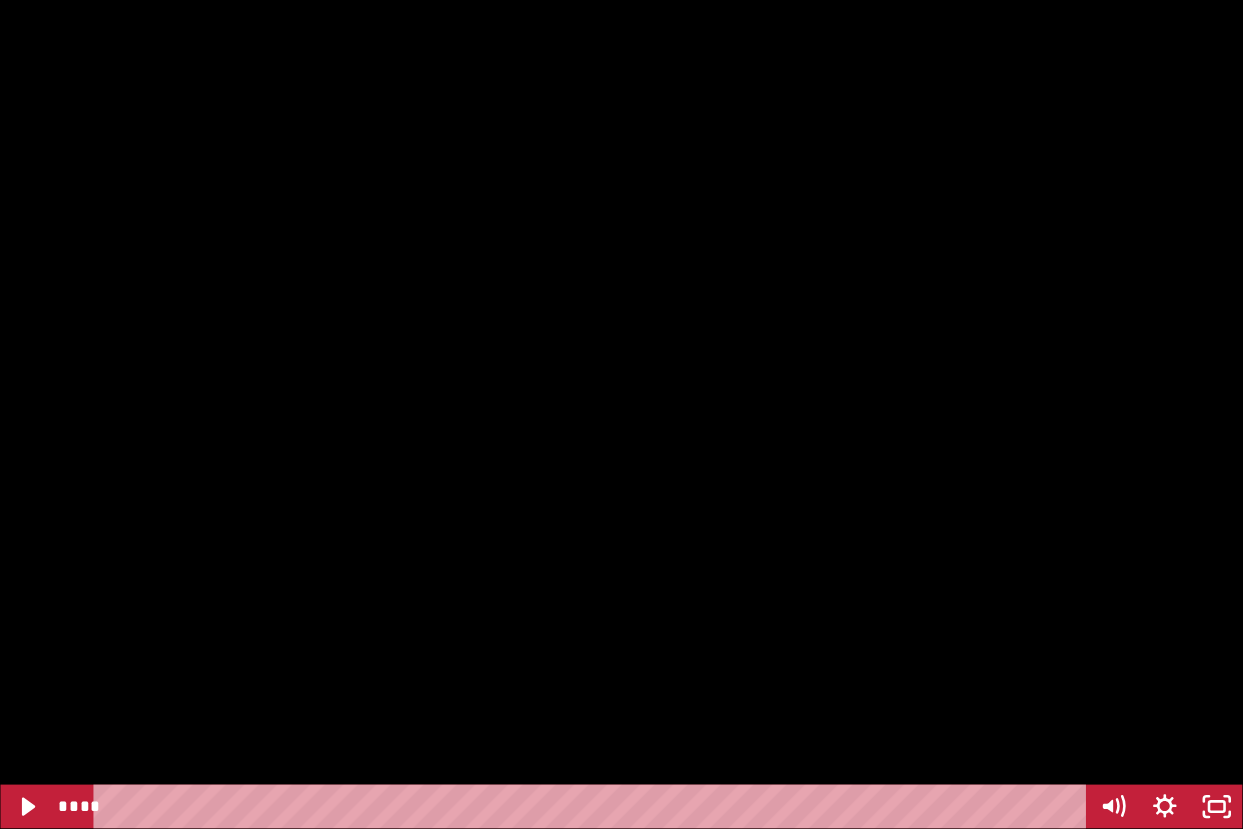type 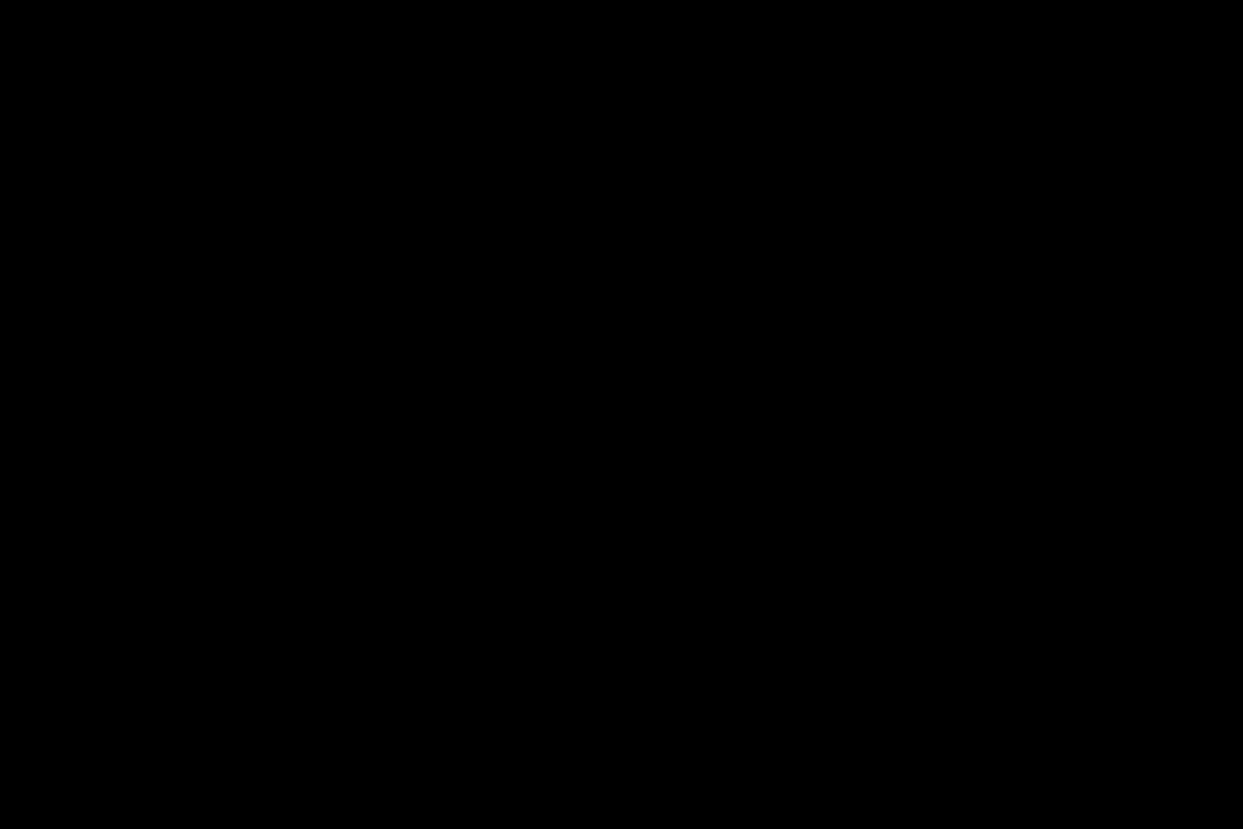 click at bounding box center [621, 414] 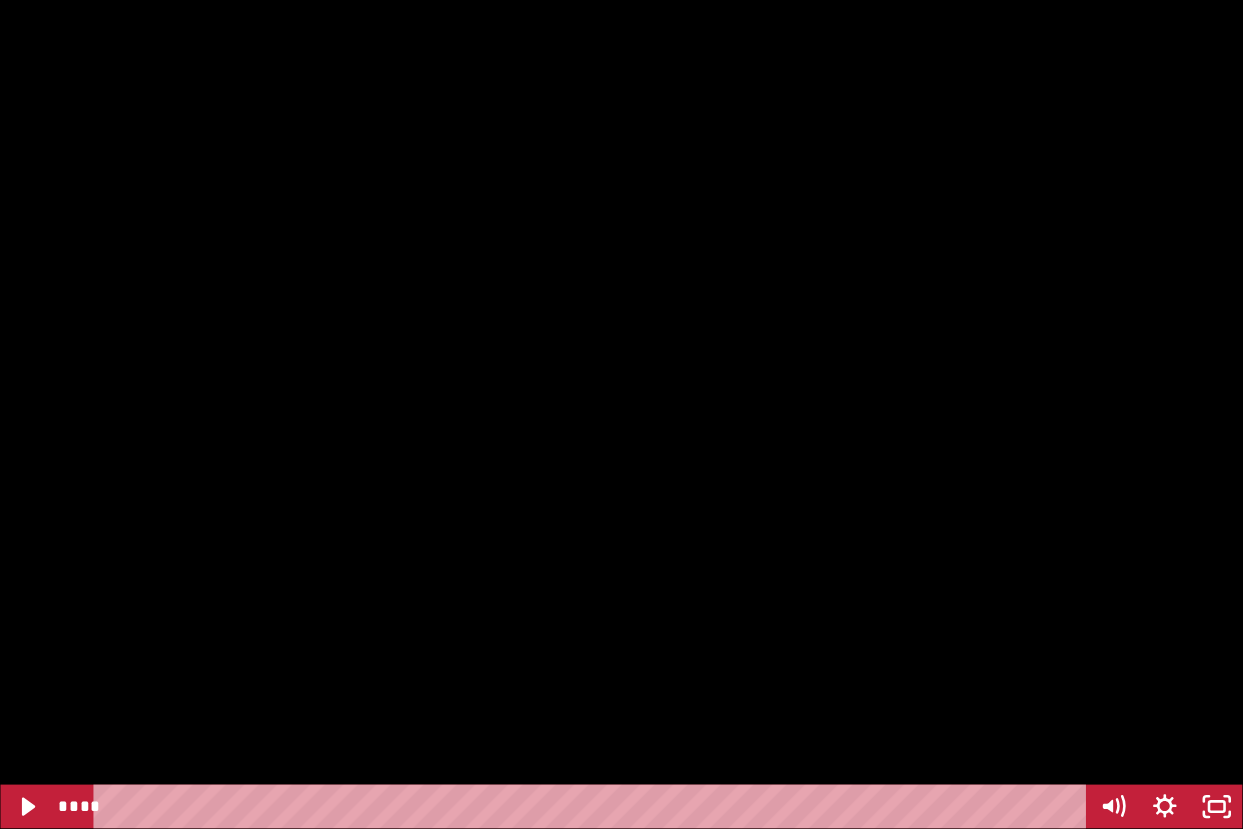 click at bounding box center (594, 807) 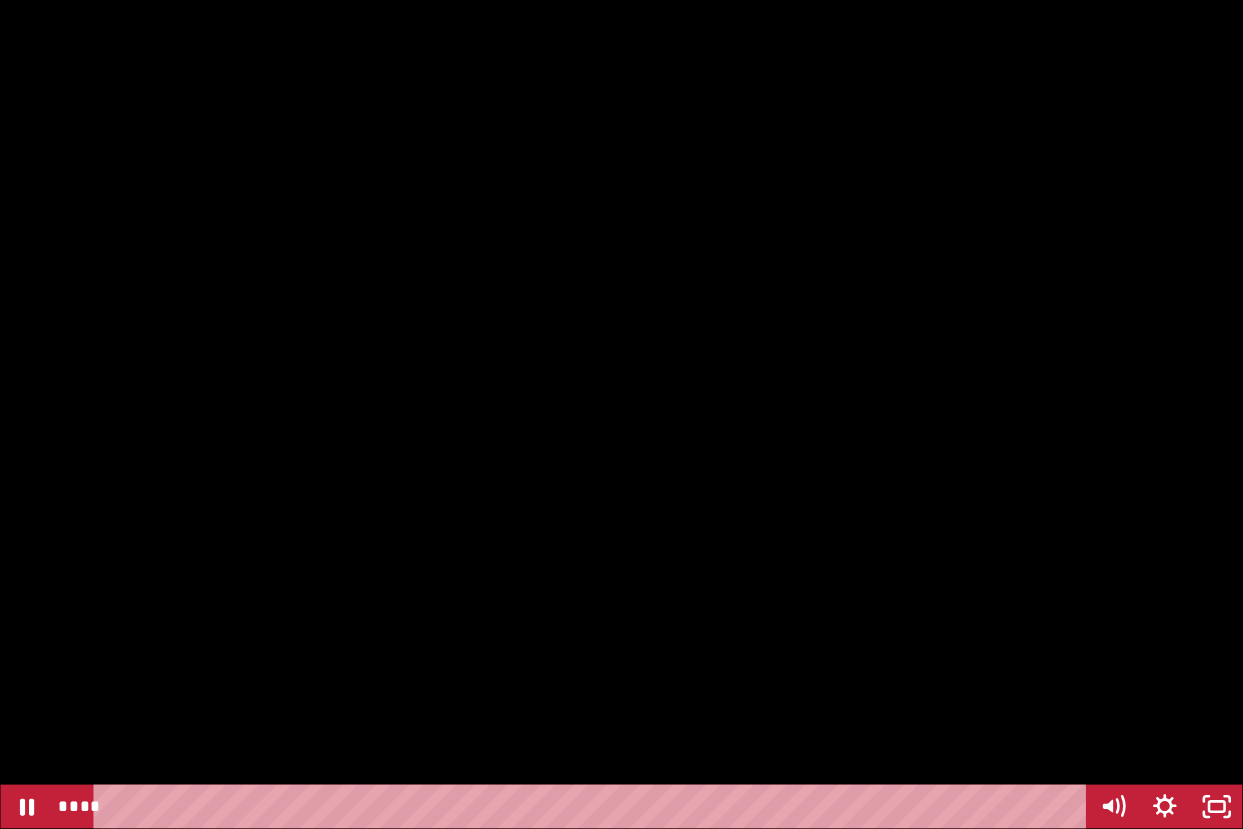 click on "****" at bounding box center (594, 807) 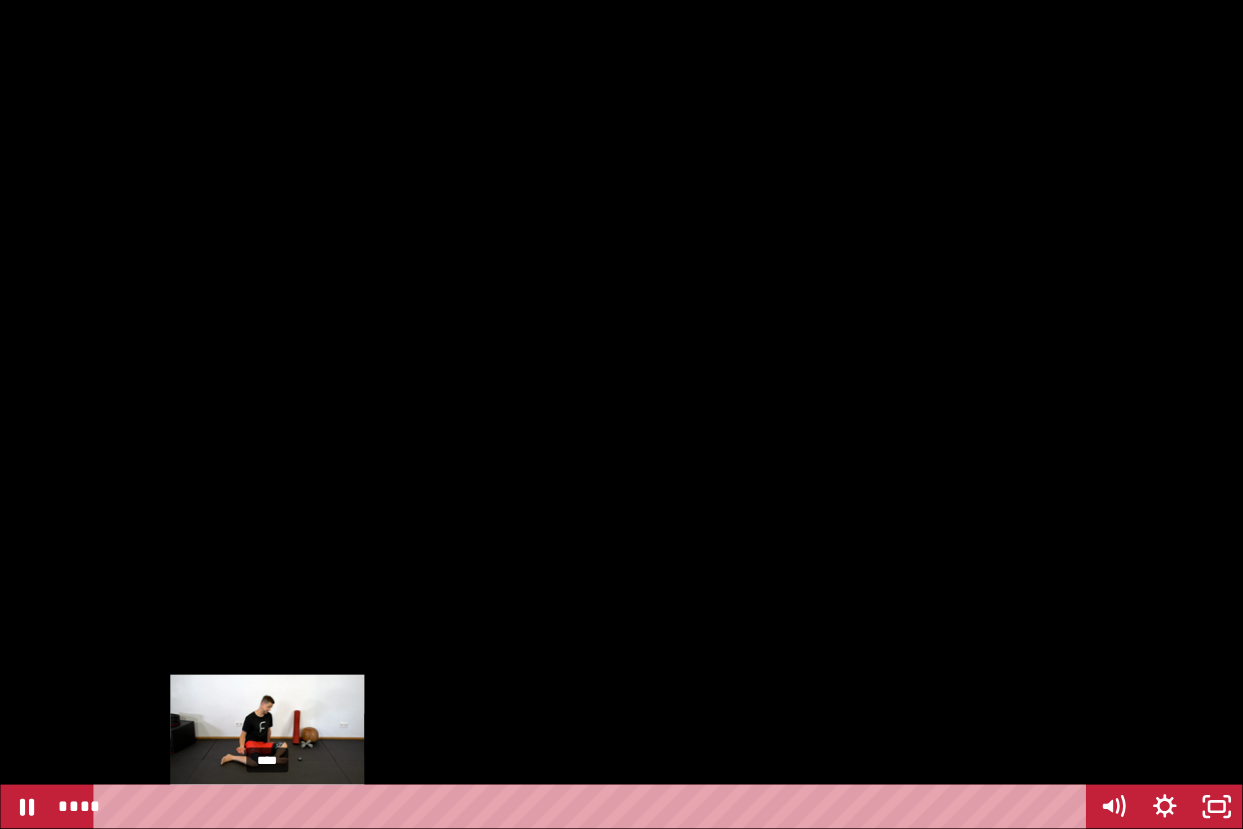 click on "****" at bounding box center (594, 807) 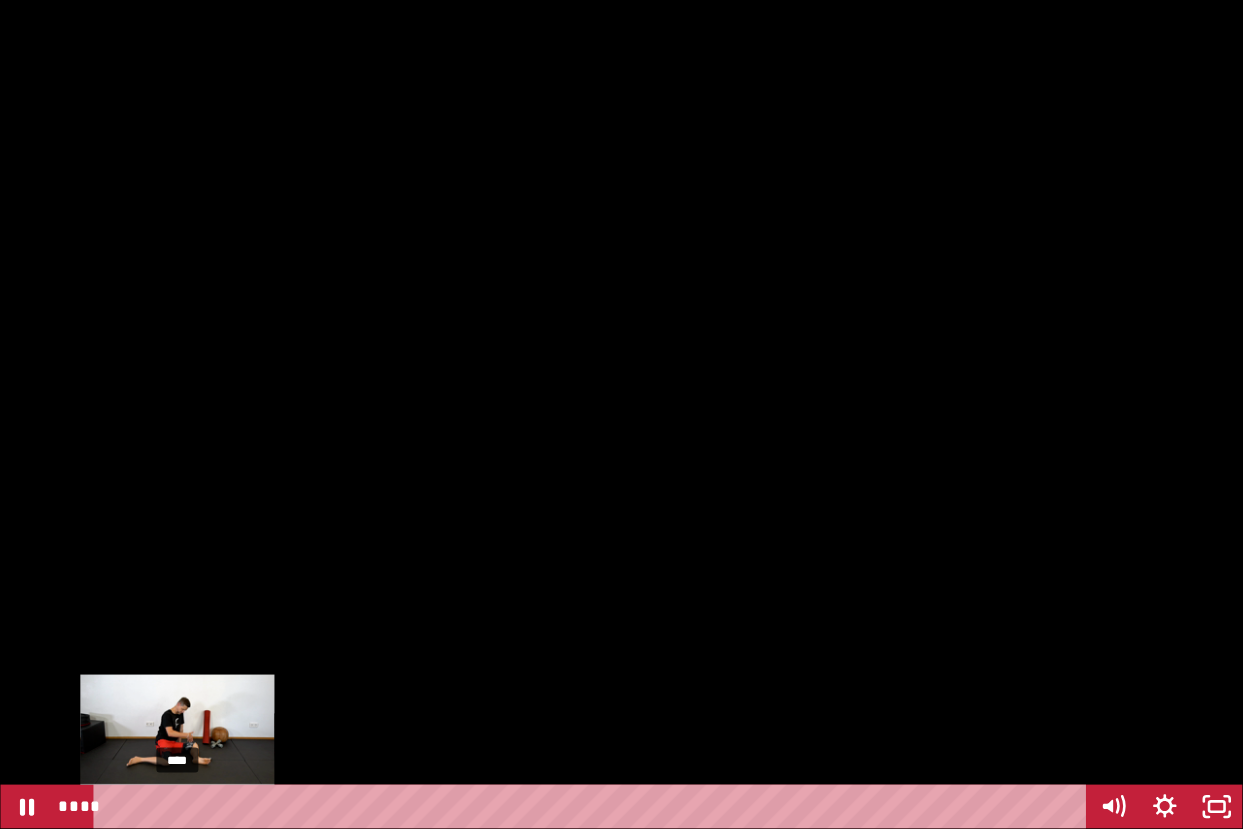 click on "****" at bounding box center (594, 807) 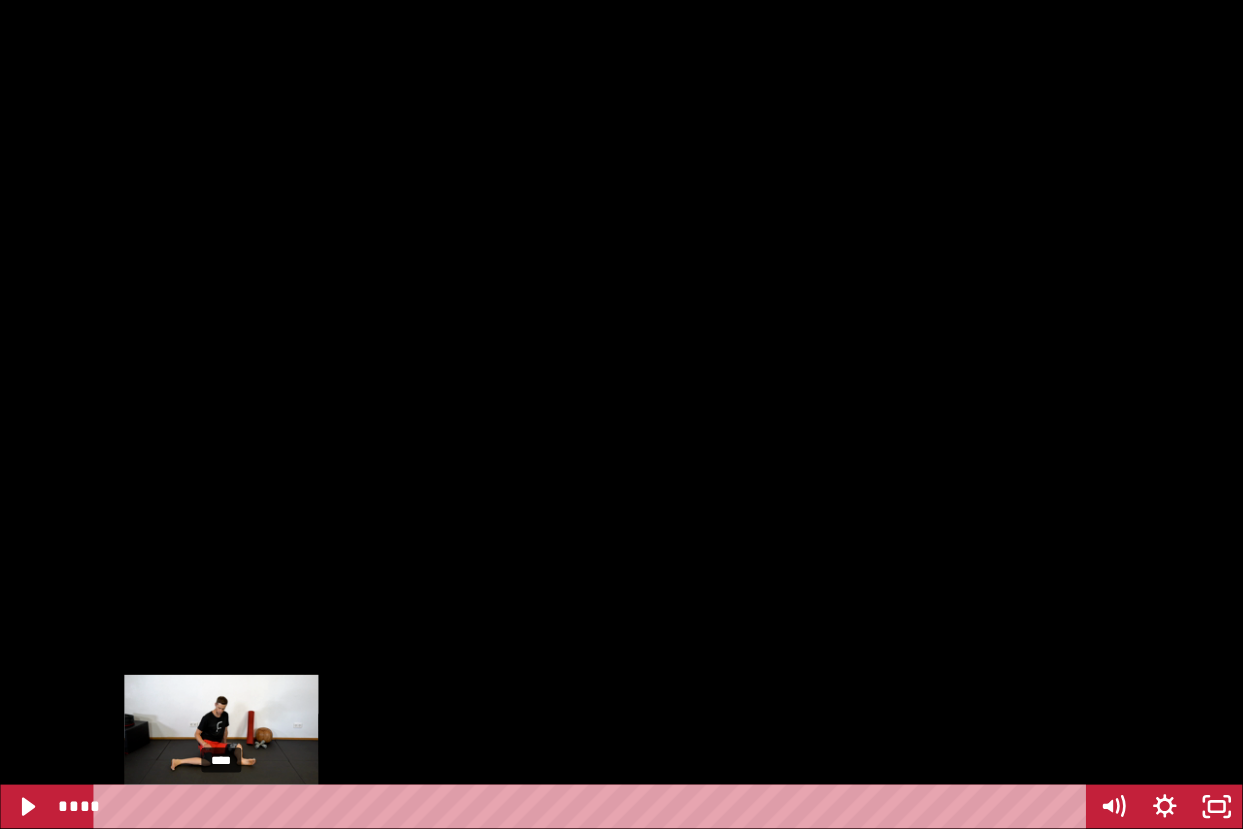 click 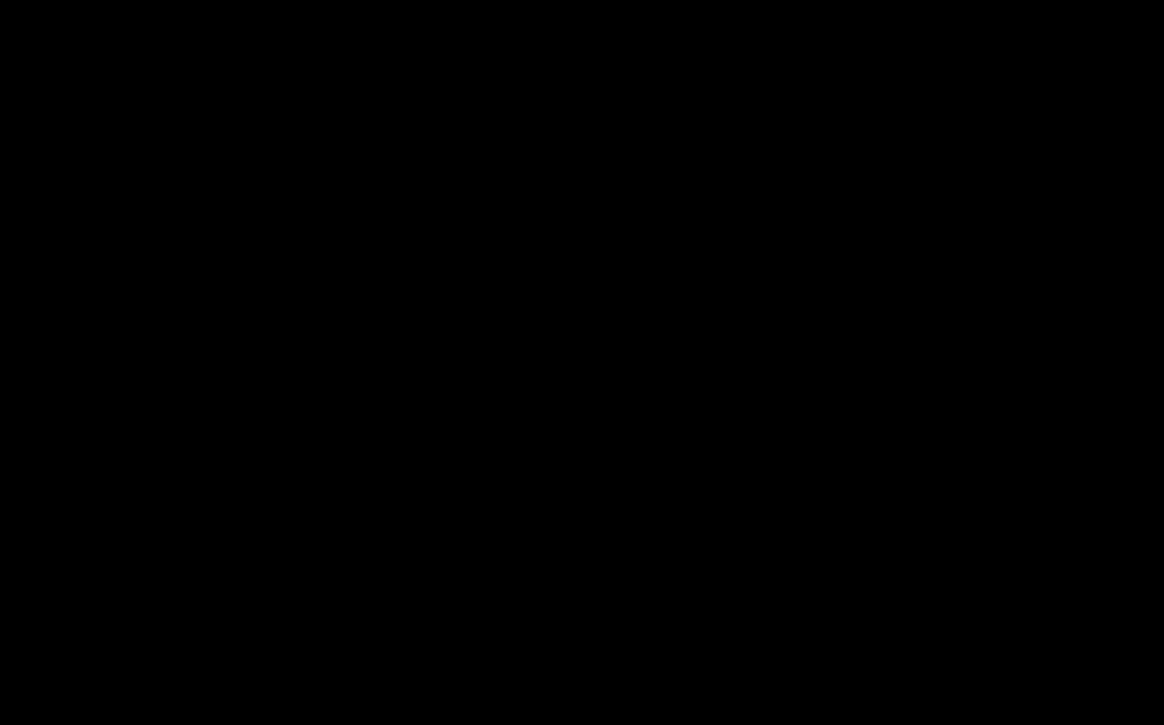 scroll, scrollTop: 654, scrollLeft: 0, axis: vertical 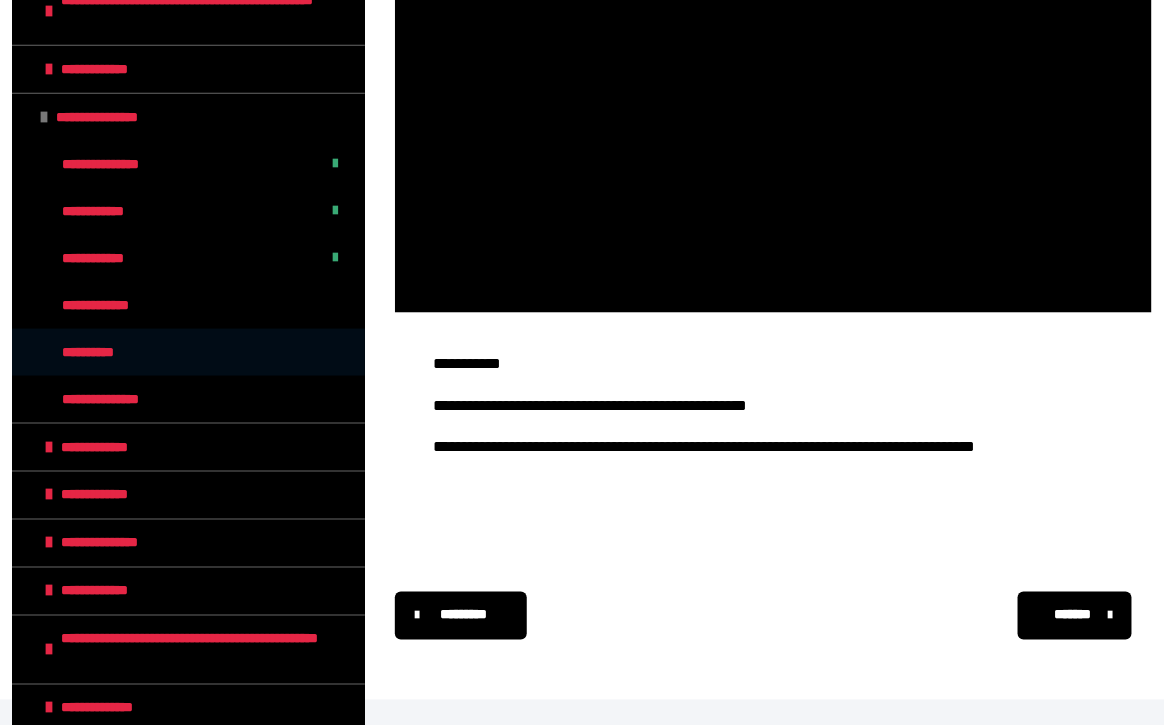 click on "**********" at bounding box center (188, 352) 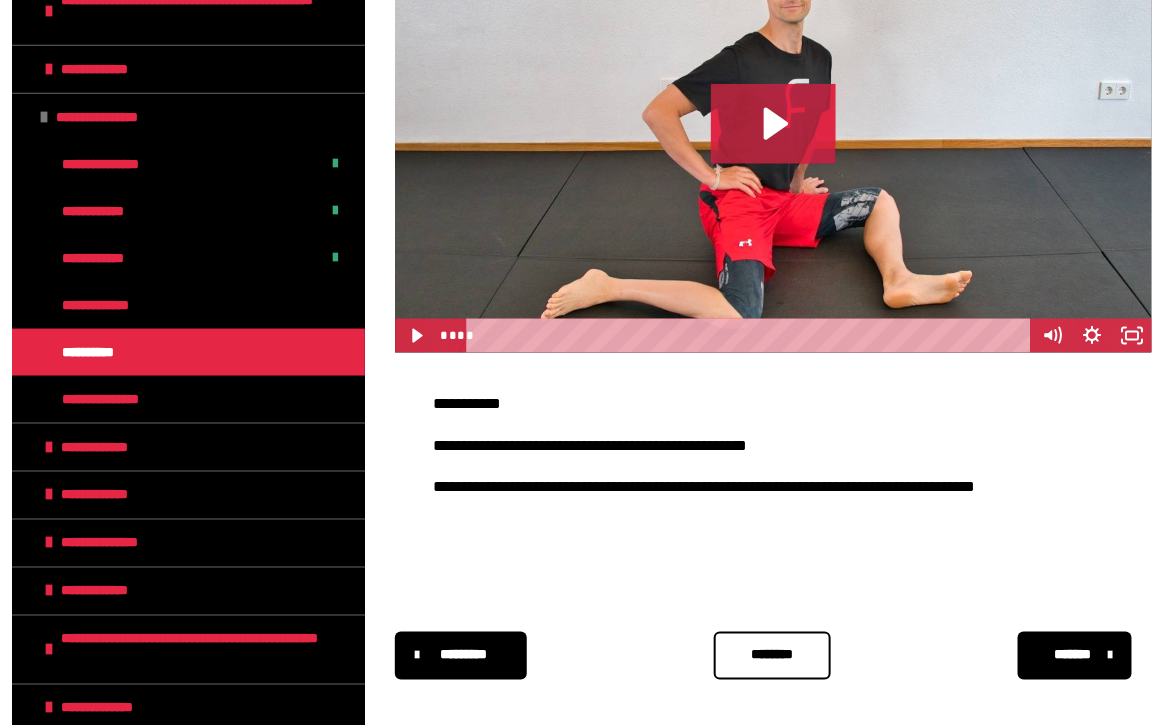 scroll, scrollTop: 634, scrollLeft: 0, axis: vertical 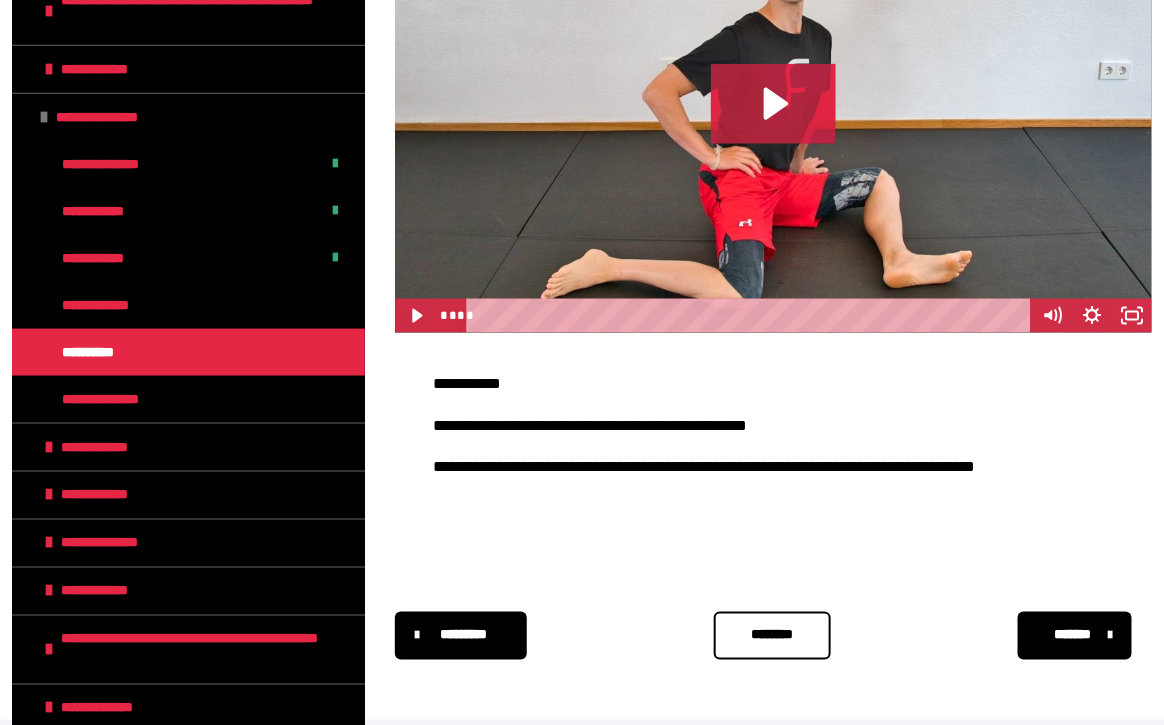 click on "********" at bounding box center [772, 635] 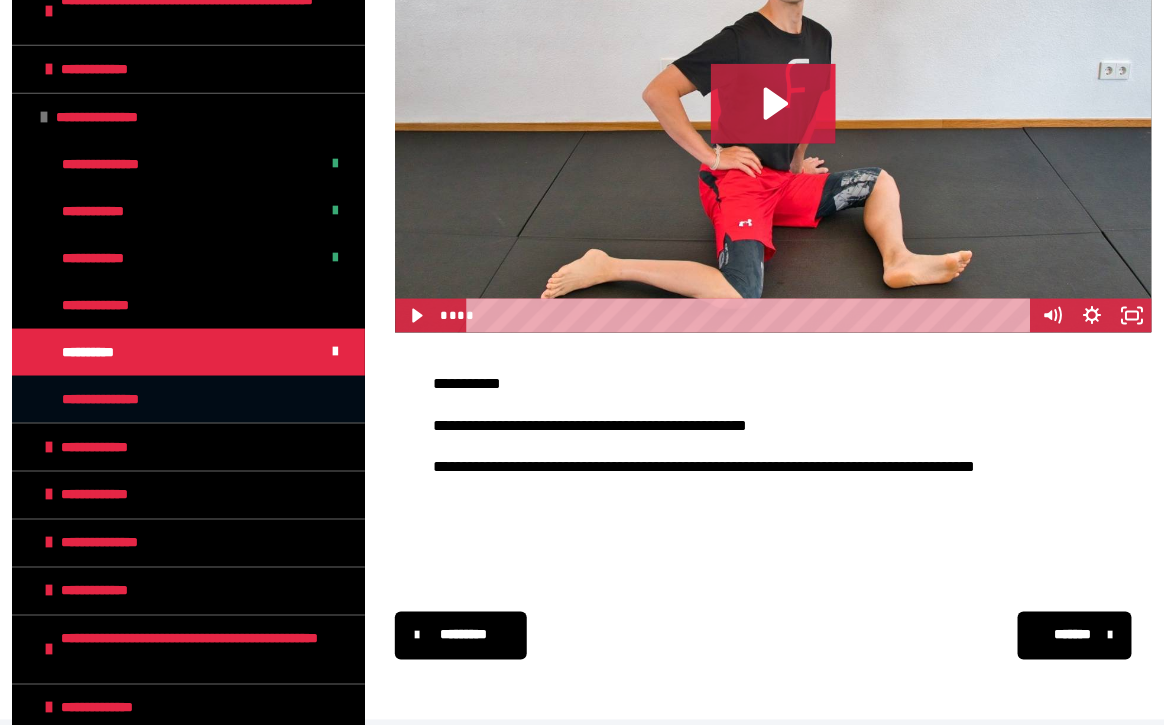 click on "**********" at bounding box center [188, 399] 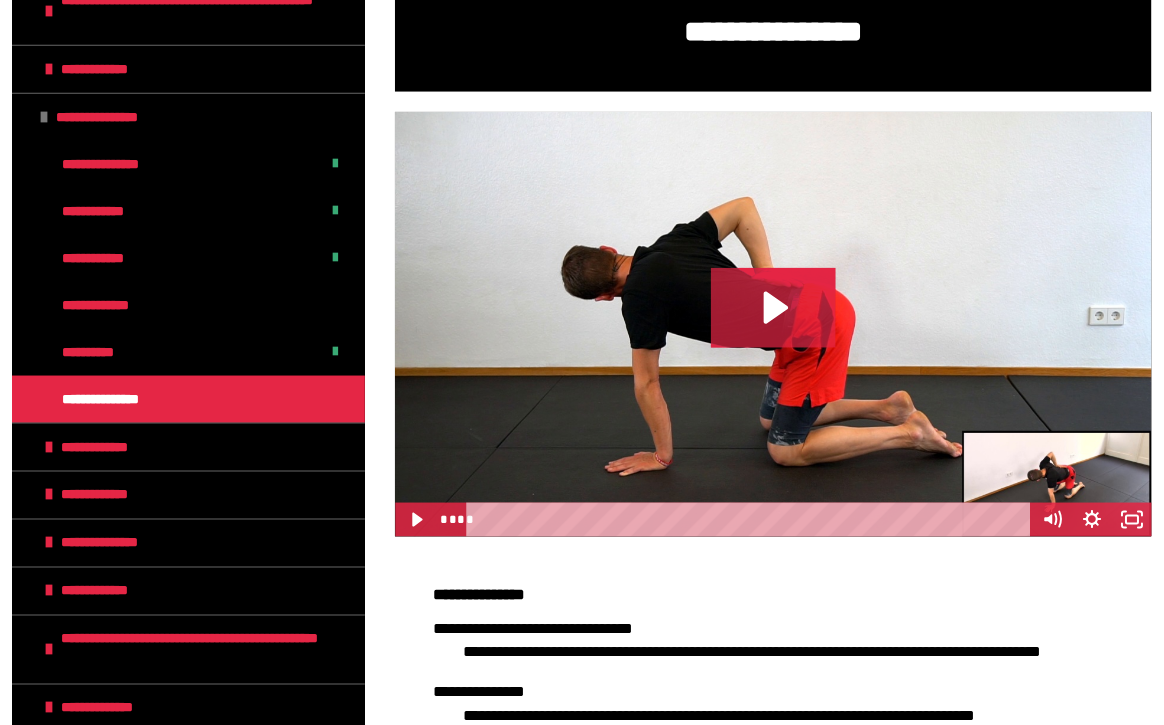 scroll, scrollTop: 294, scrollLeft: 0, axis: vertical 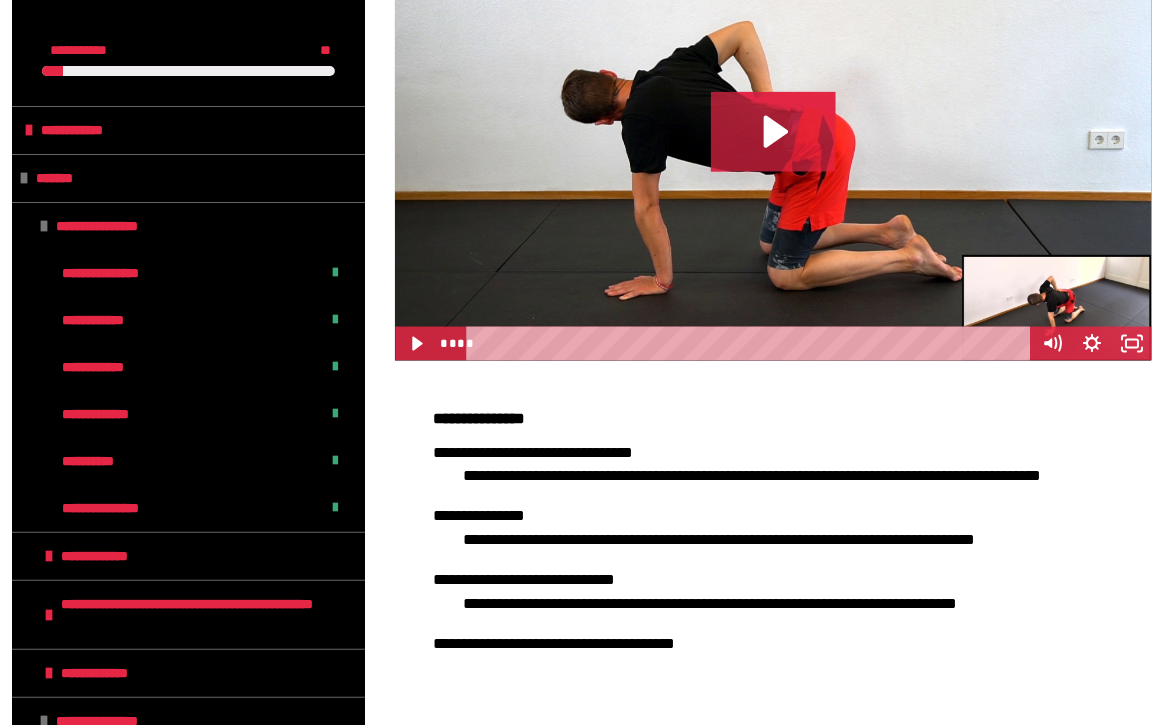 click 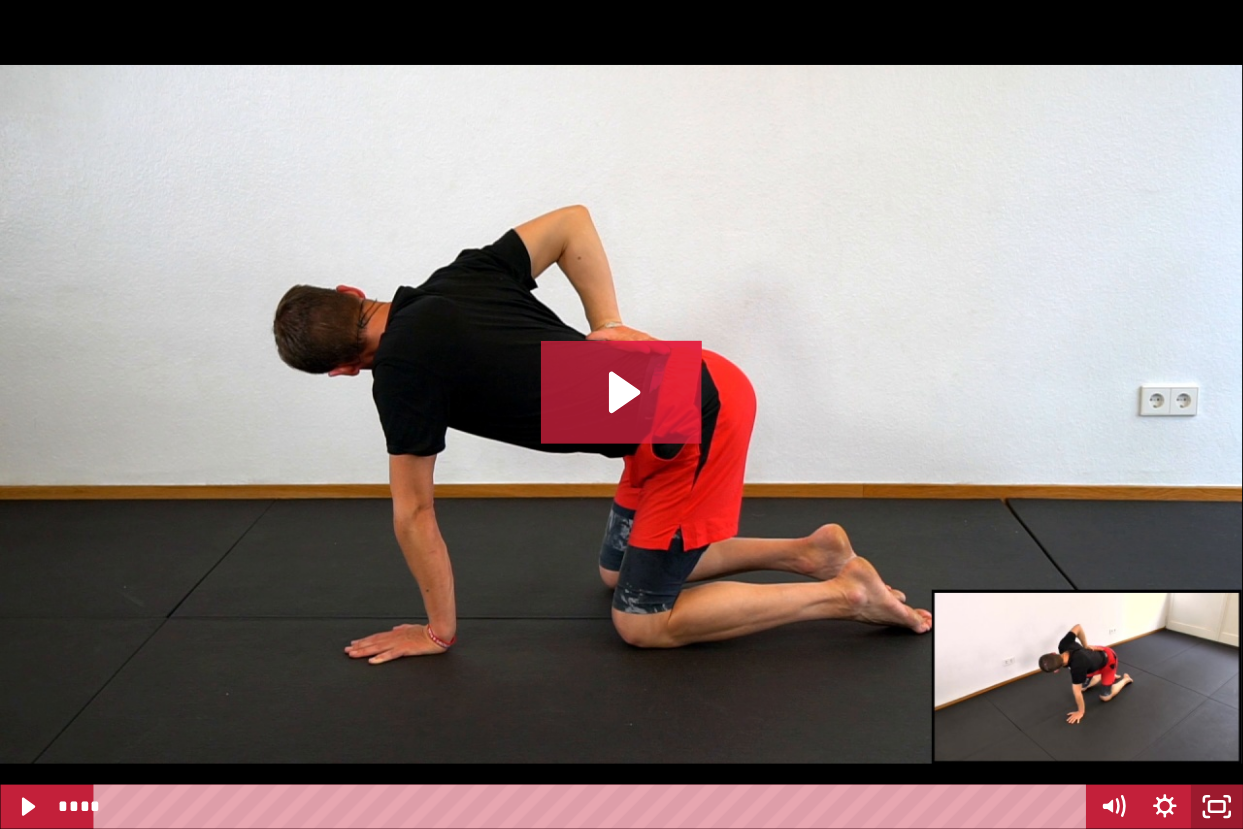 click 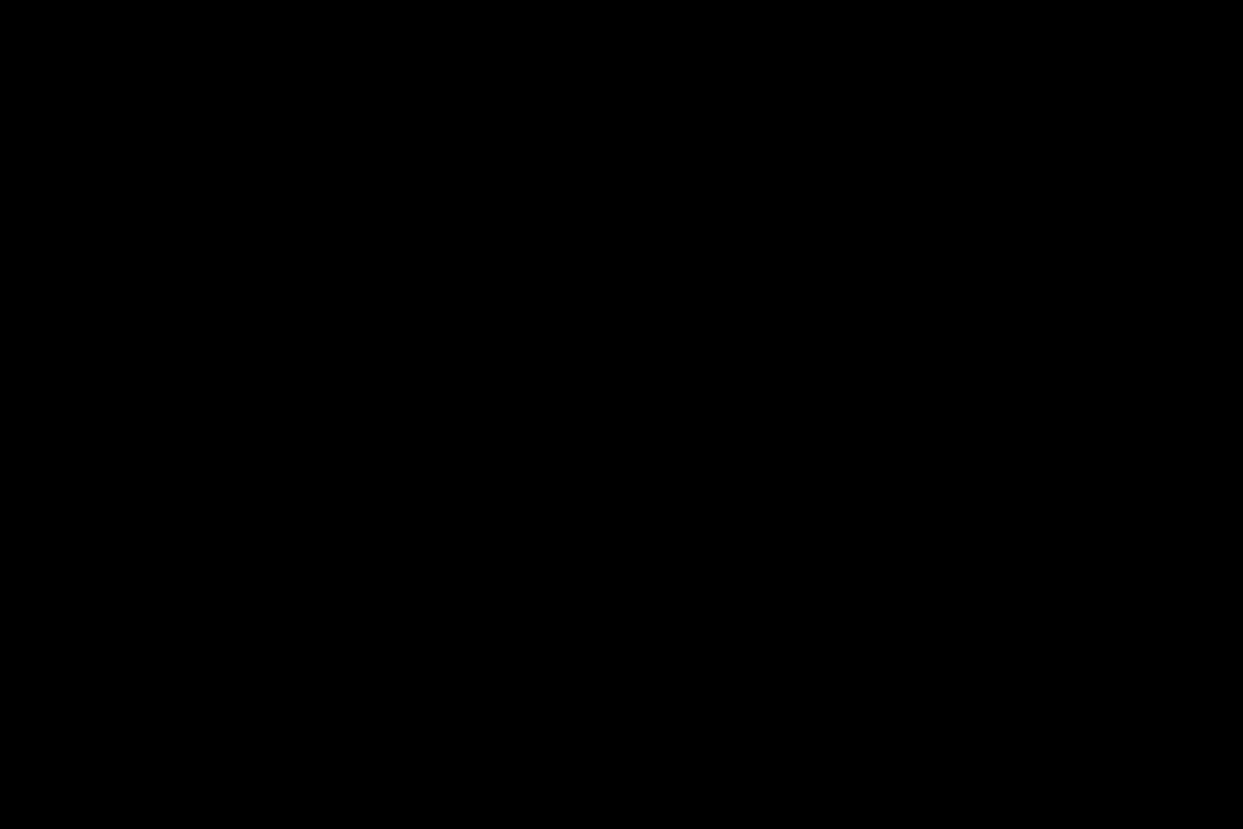 type 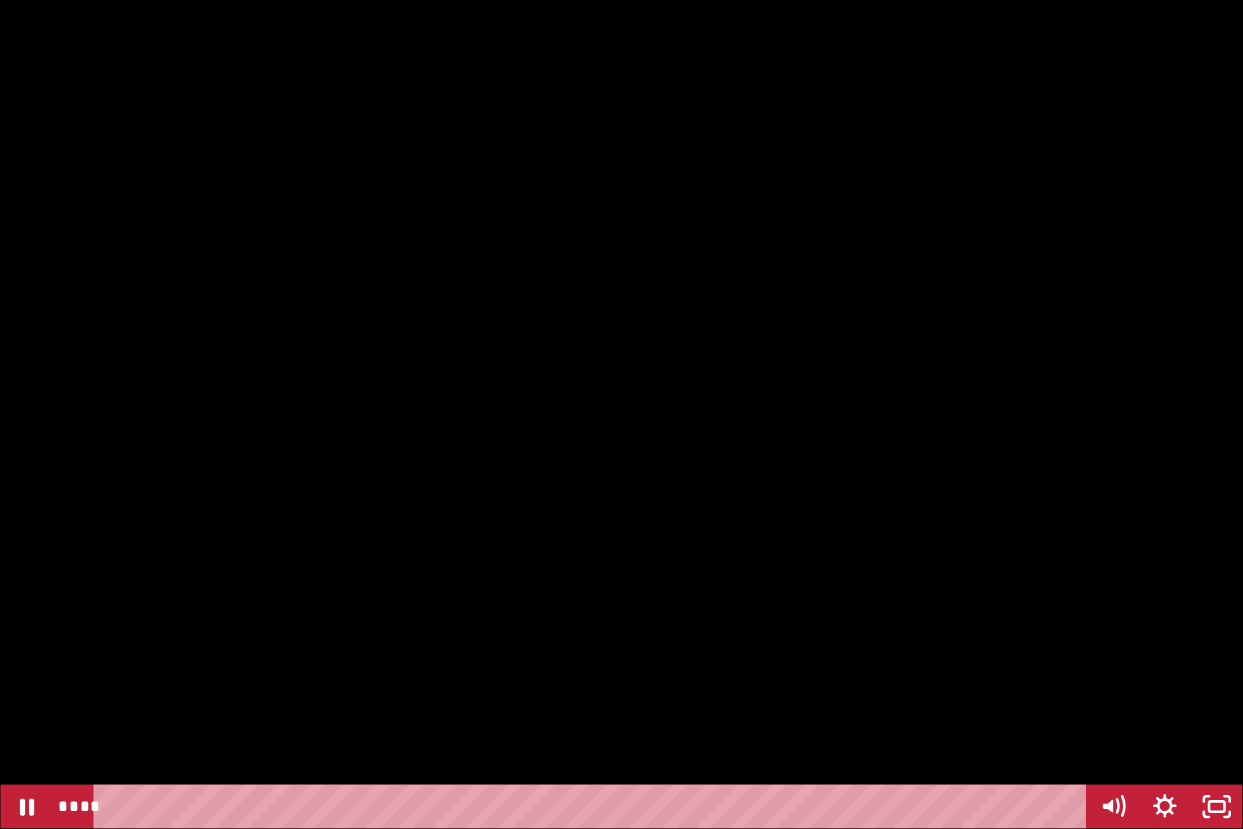 click 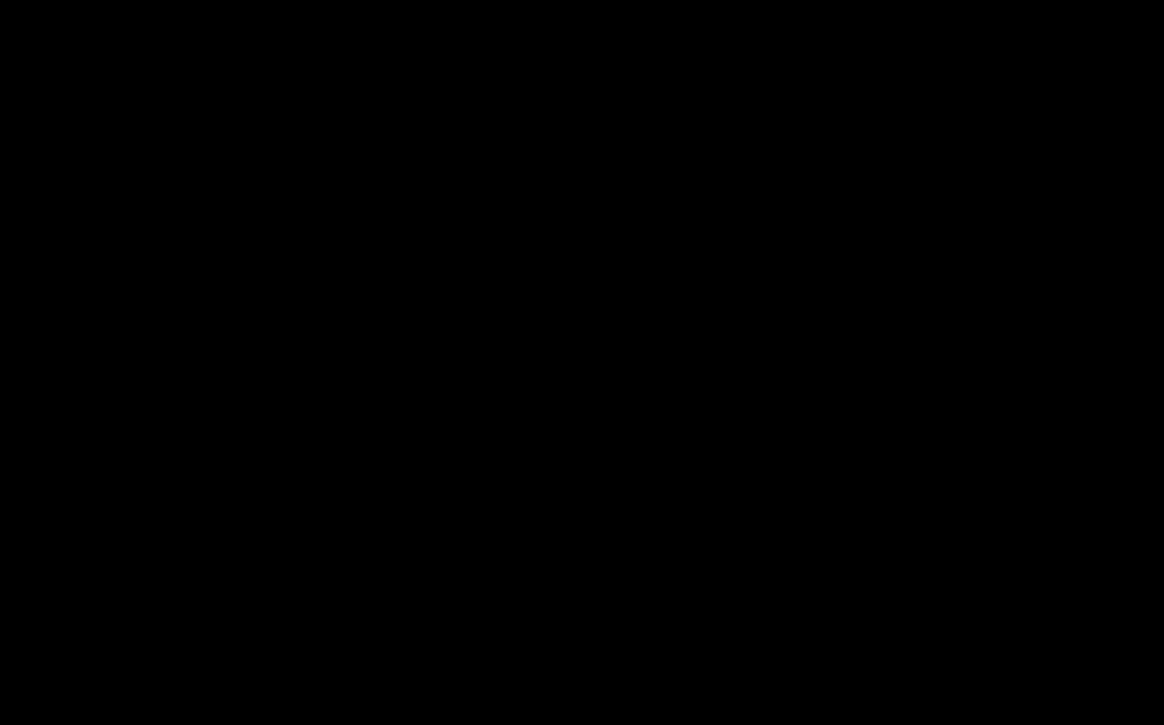 scroll, scrollTop: 809, scrollLeft: 0, axis: vertical 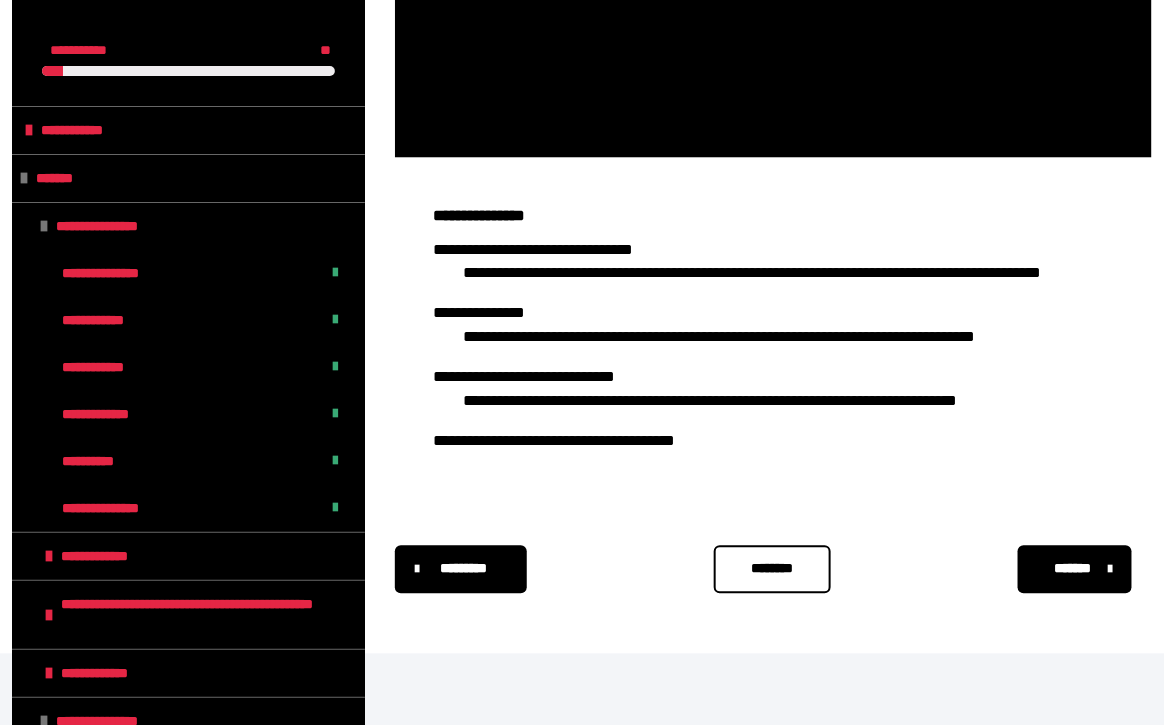 click on "********" at bounding box center [772, 569] 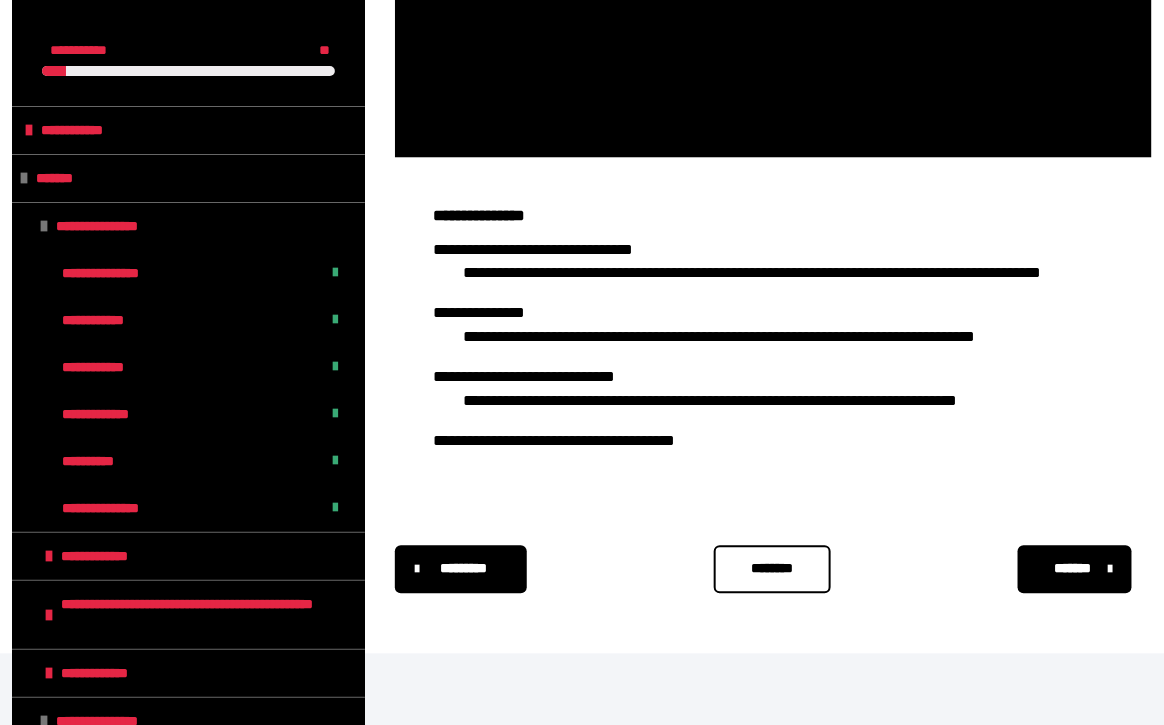 click on "********" at bounding box center [772, 569] 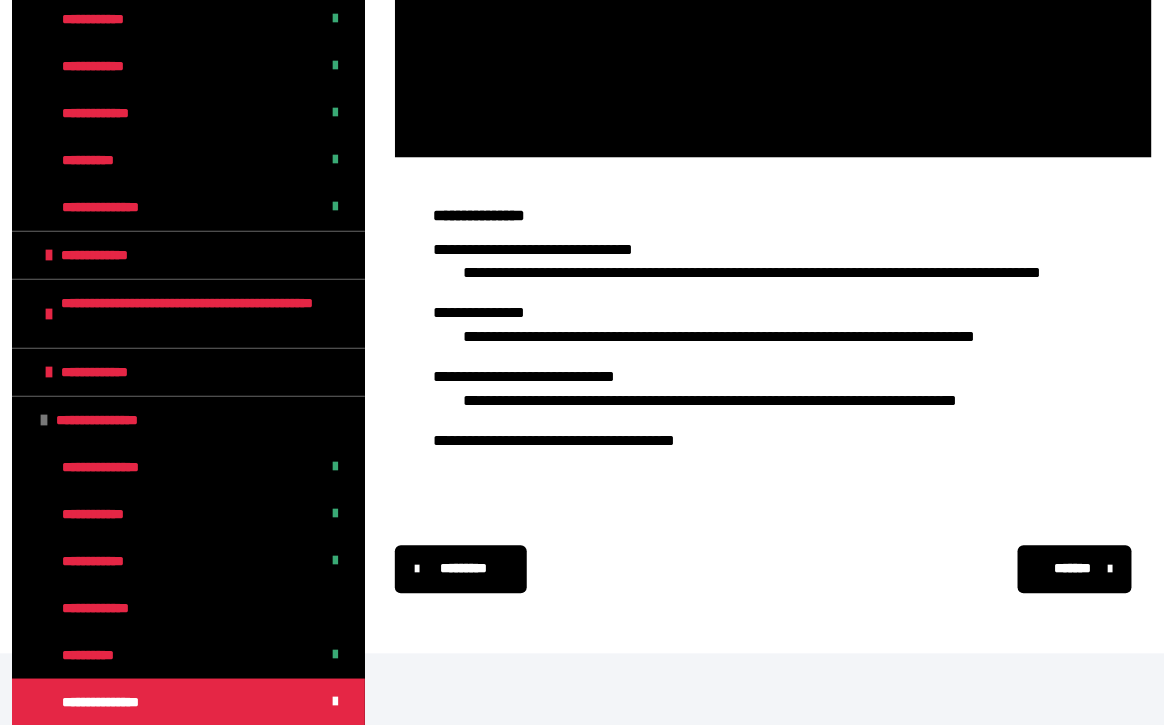 scroll, scrollTop: 302, scrollLeft: 0, axis: vertical 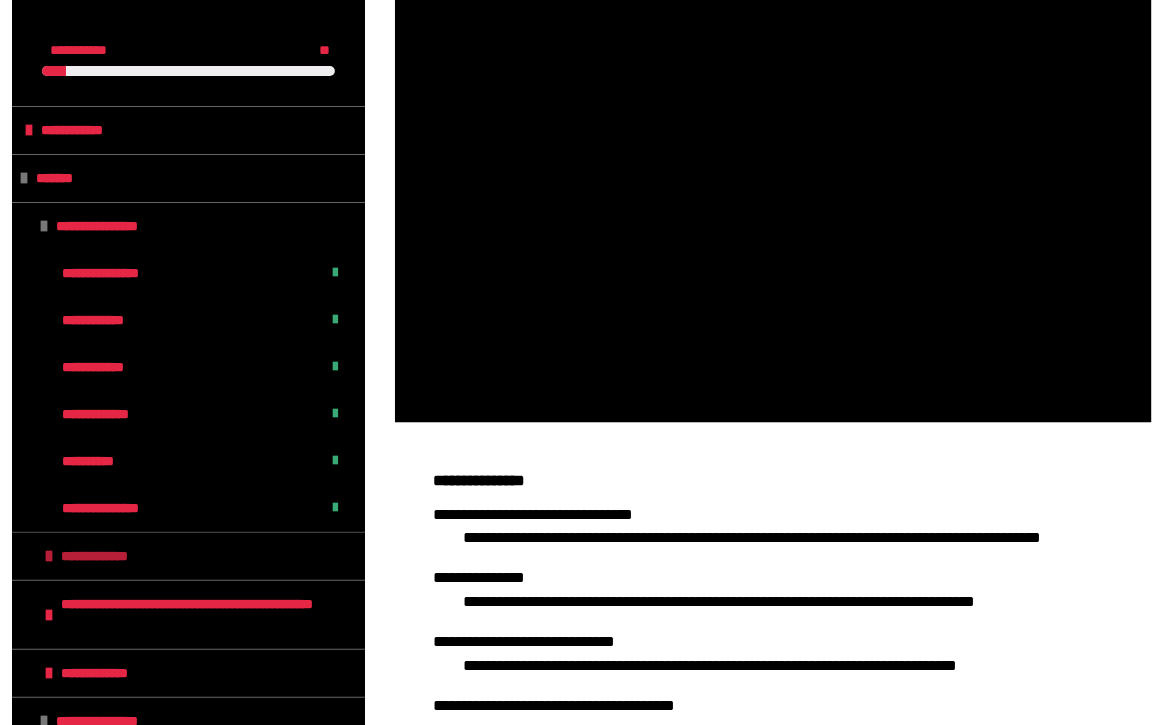 click on "**********" at bounding box center [188, 556] 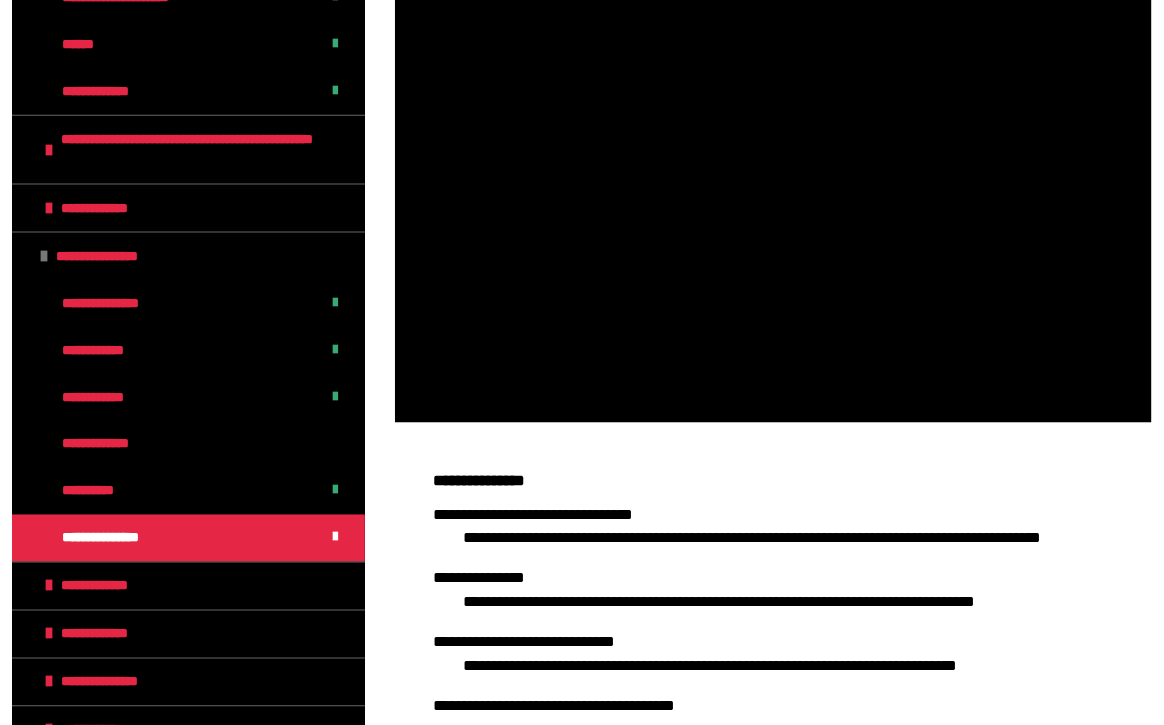 scroll, scrollTop: 654, scrollLeft: 0, axis: vertical 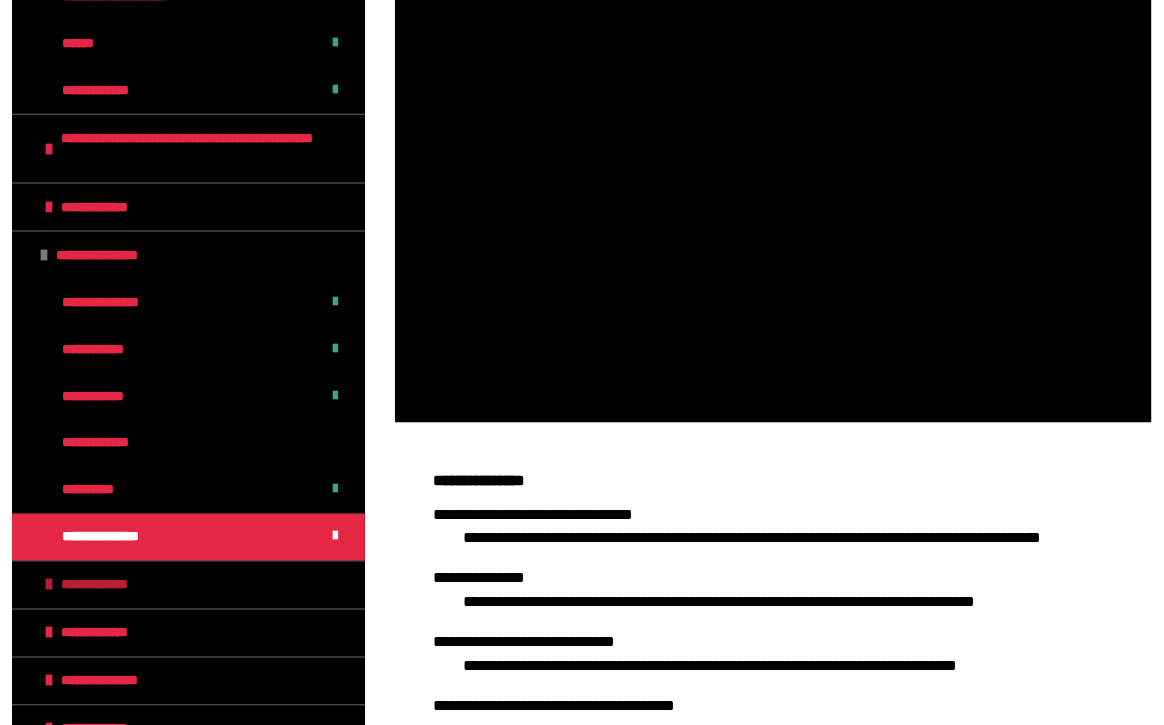 click on "**********" at bounding box center [188, 585] 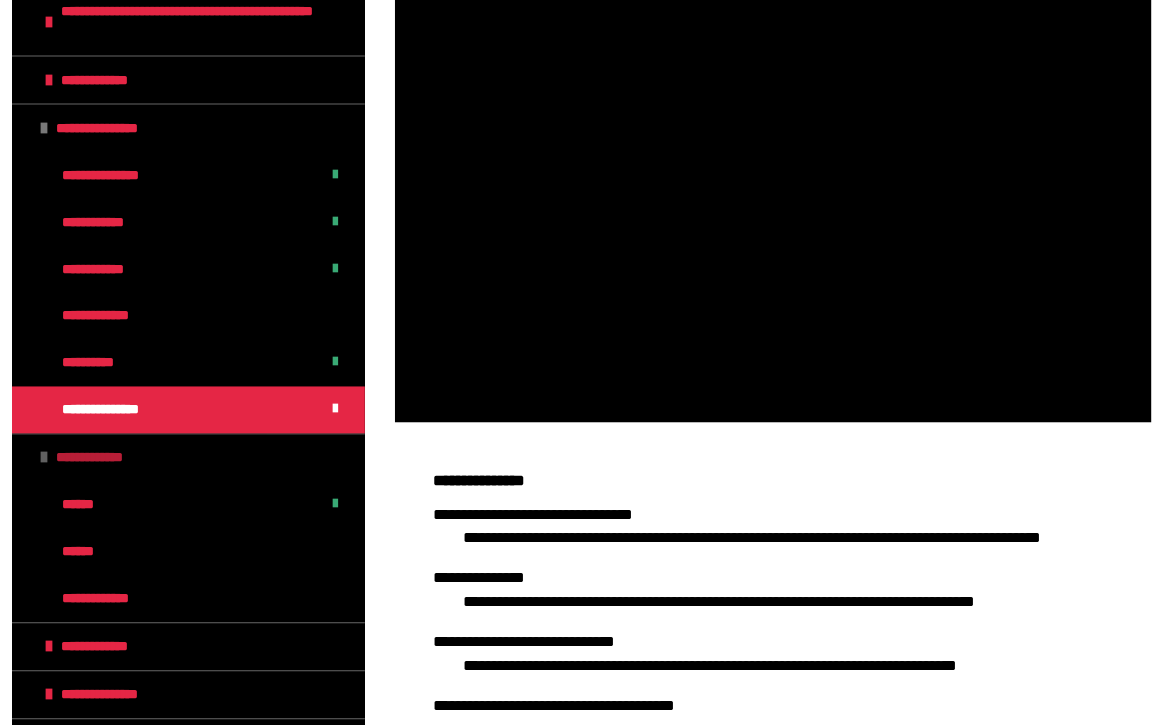 scroll, scrollTop: 784, scrollLeft: 0, axis: vertical 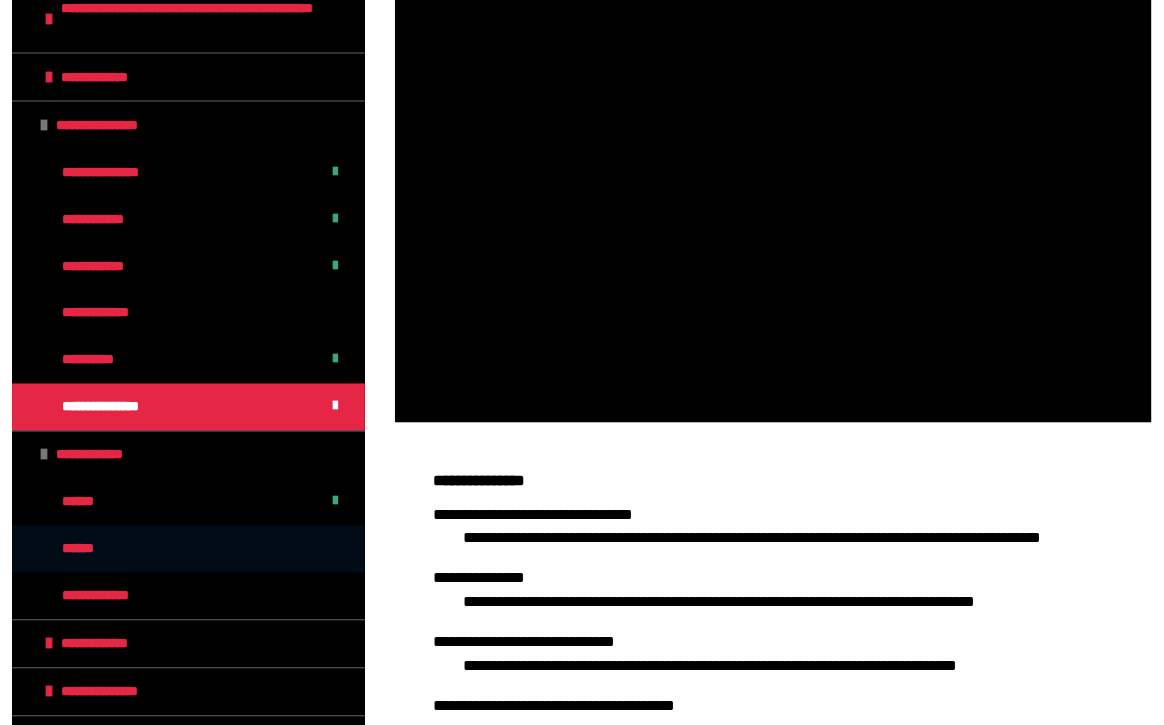 click on "******" at bounding box center (188, 549) 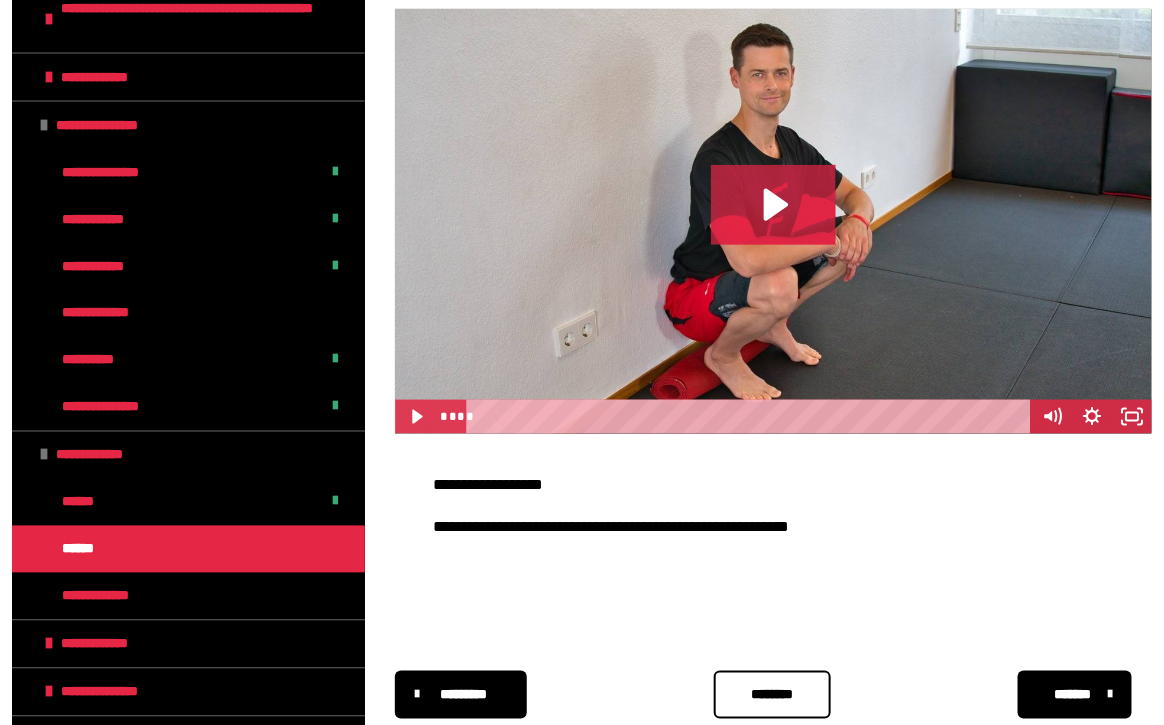 scroll, scrollTop: 530, scrollLeft: 0, axis: vertical 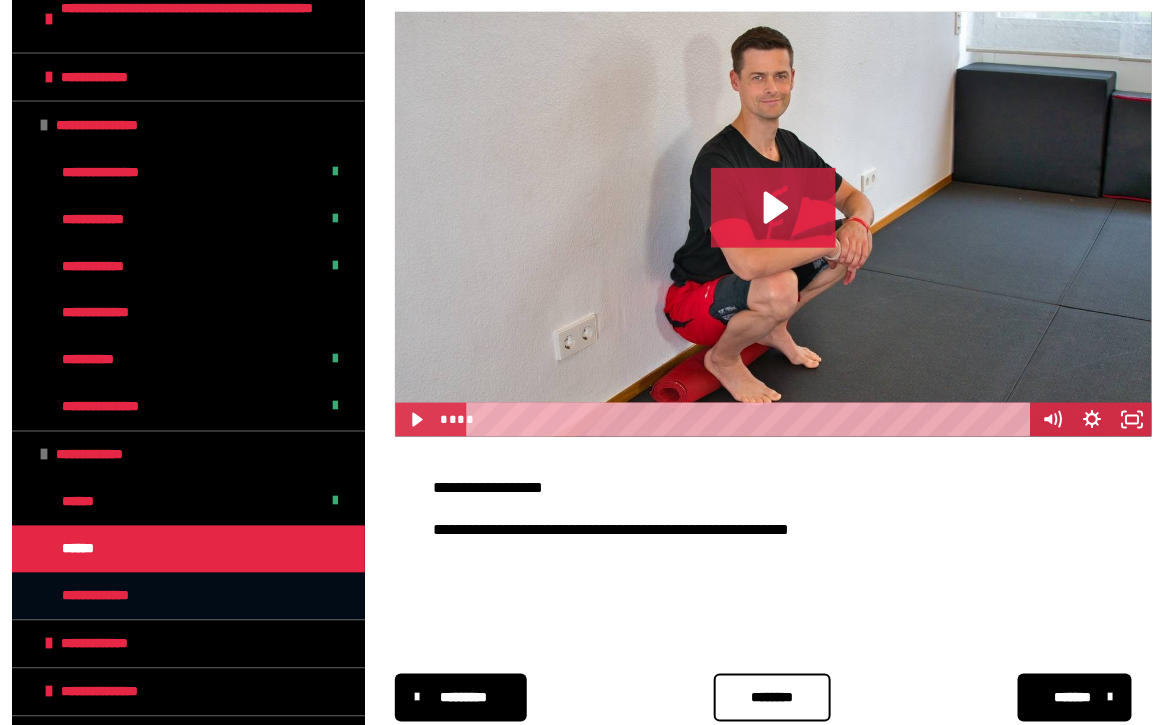 click on "**********" at bounding box center [113, 596] 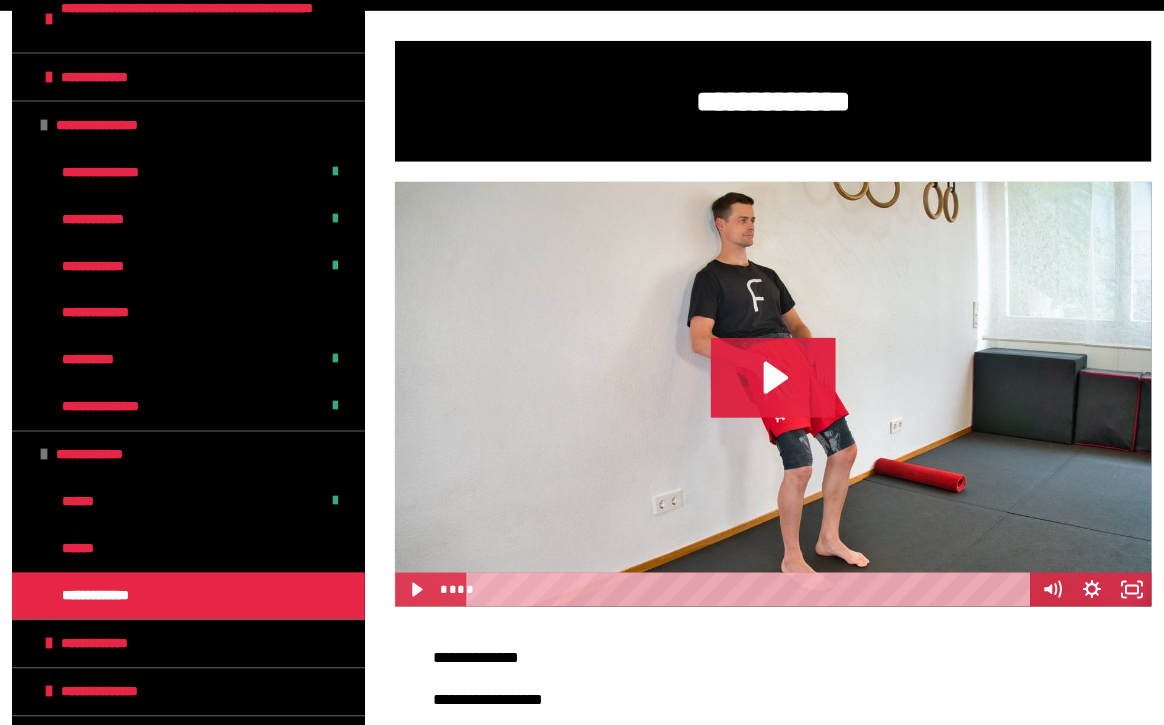 click 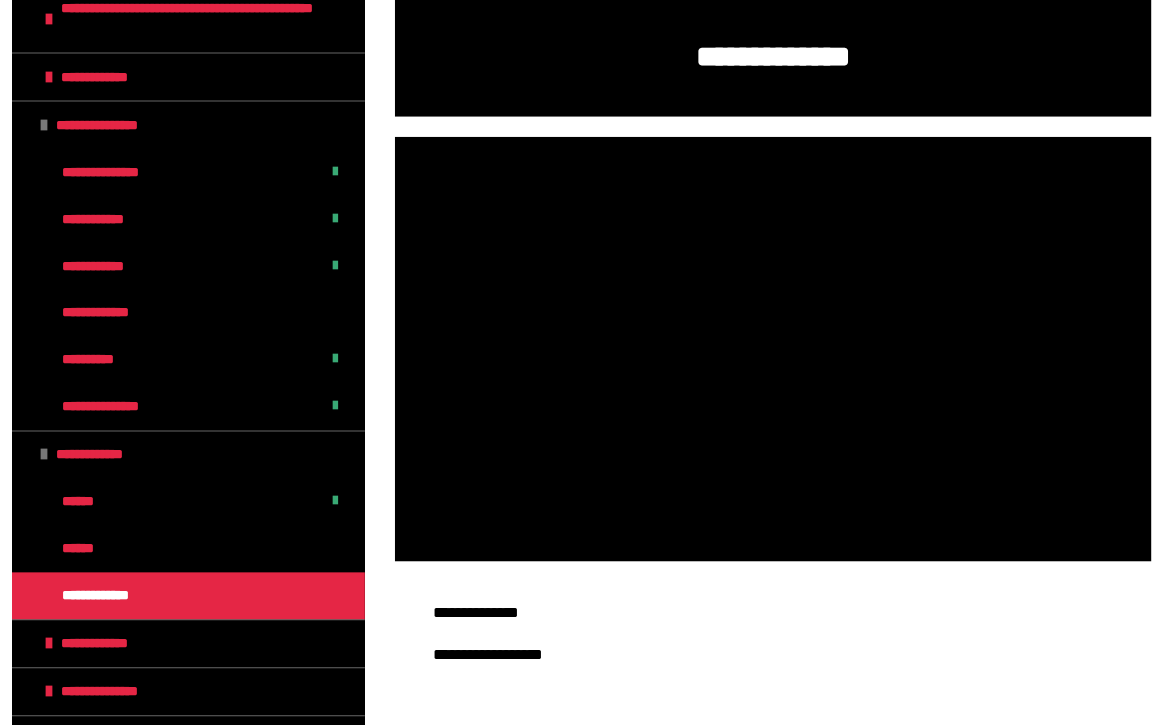 scroll, scrollTop: 399, scrollLeft: 0, axis: vertical 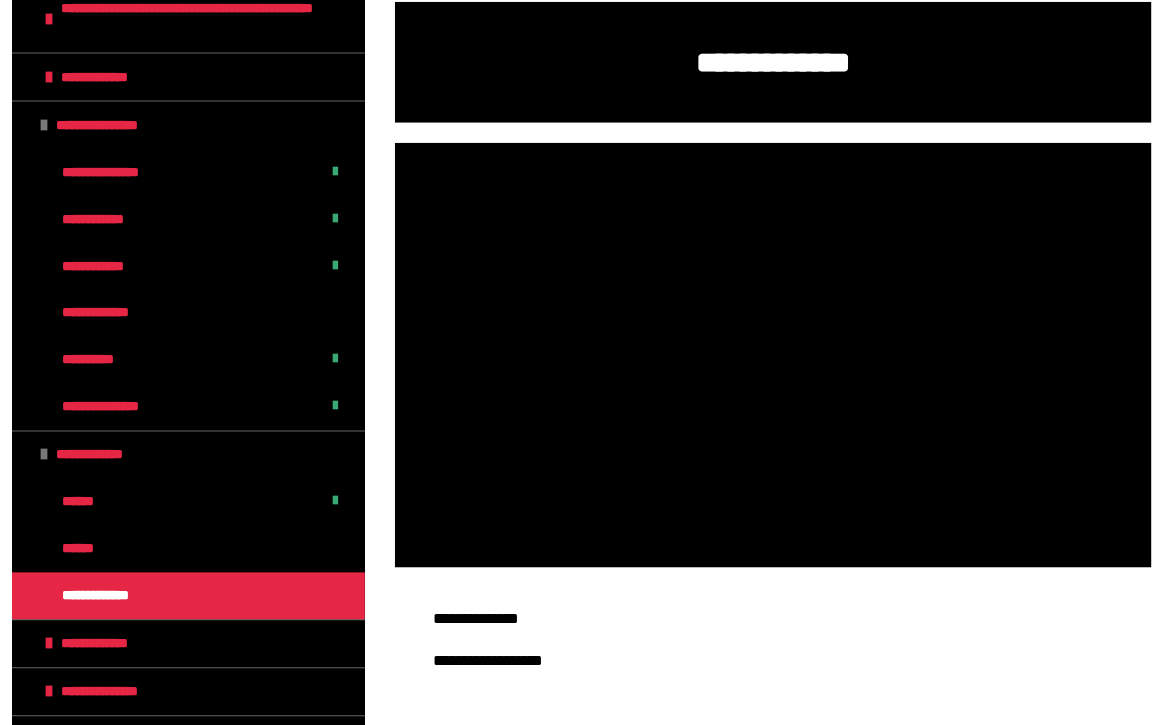 click 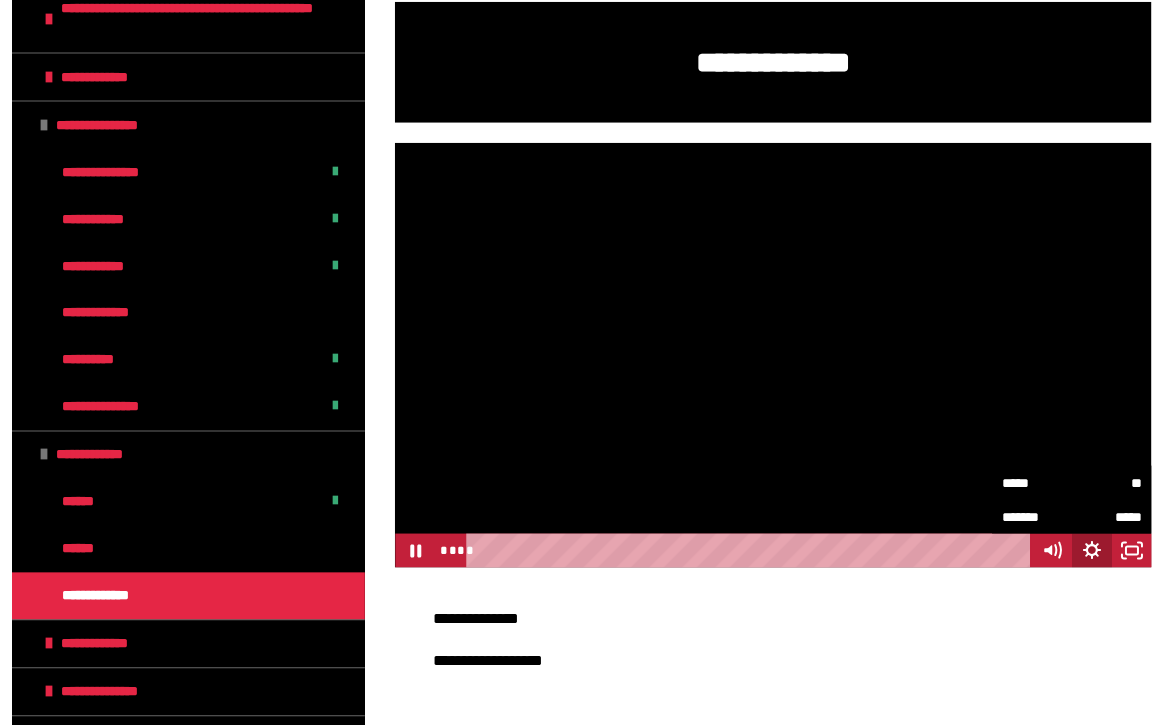 click 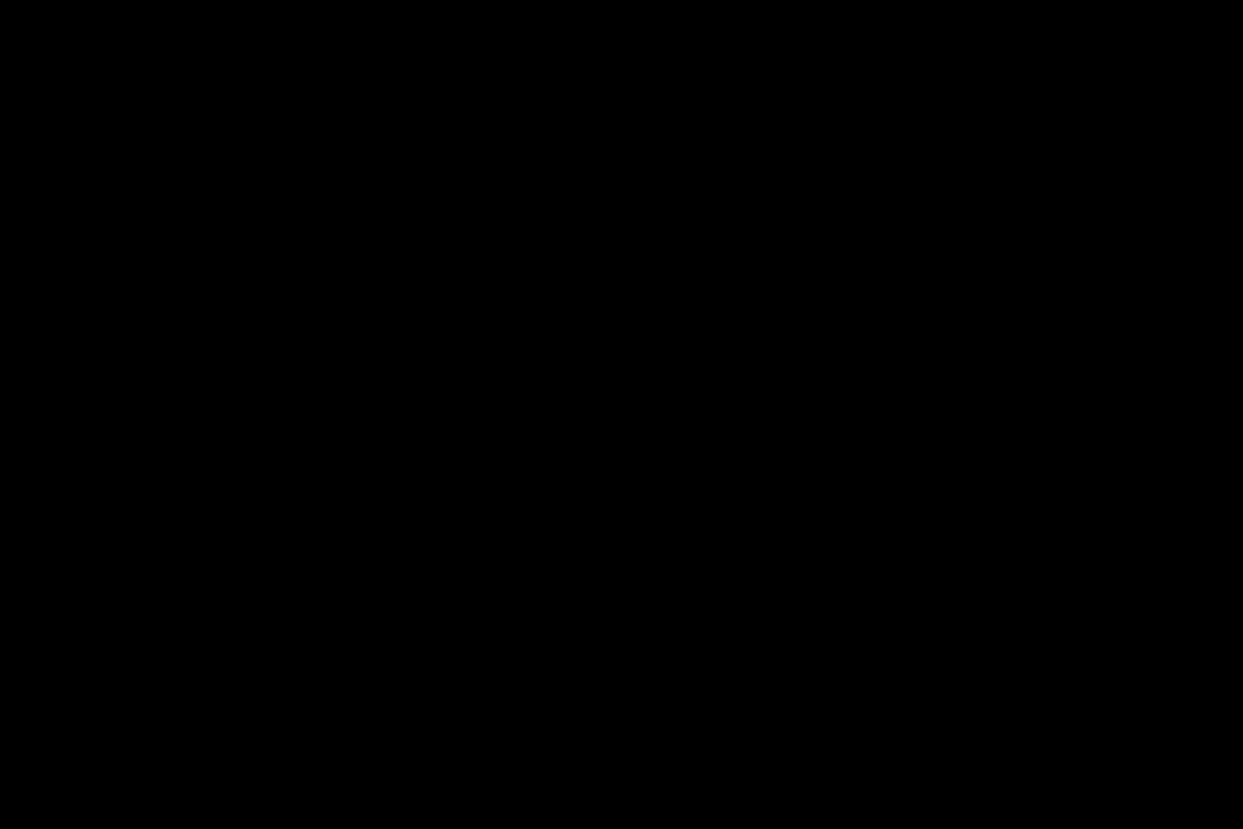 click at bounding box center (621, 414) 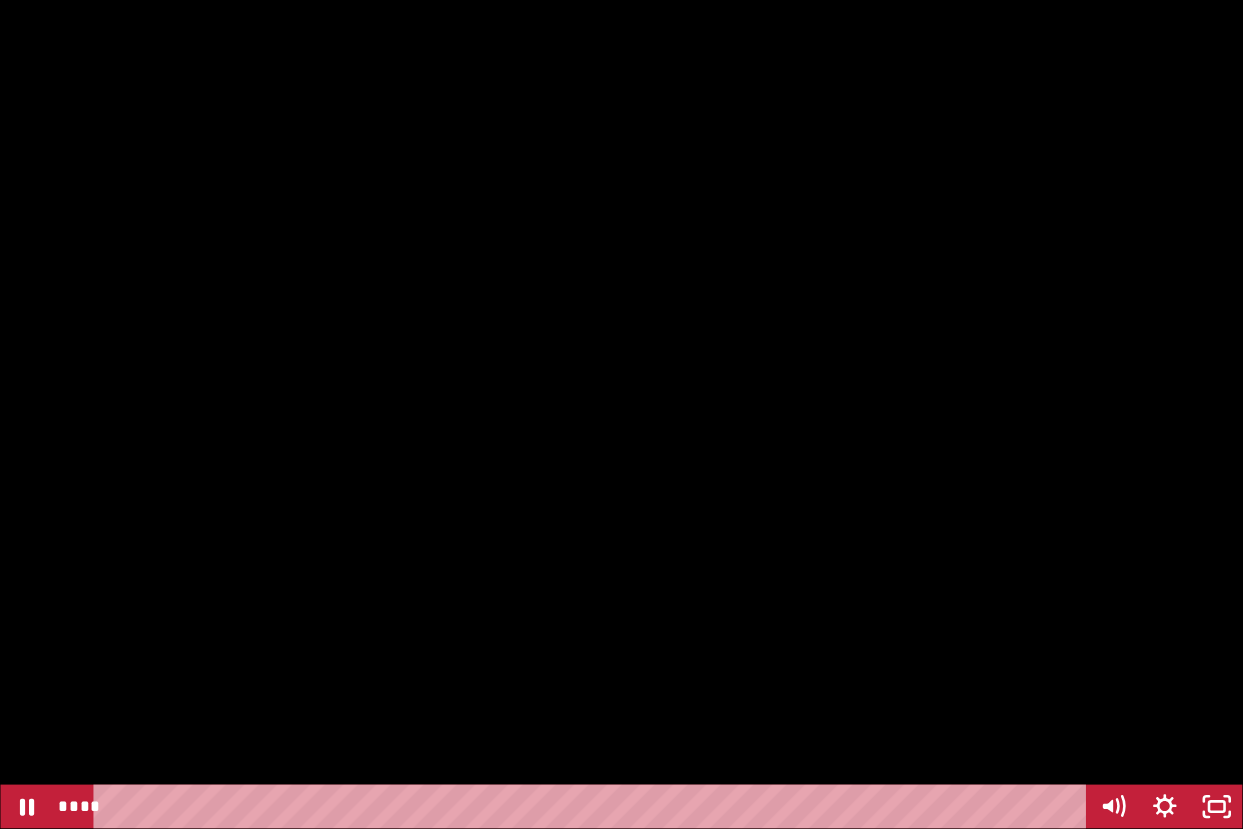 click 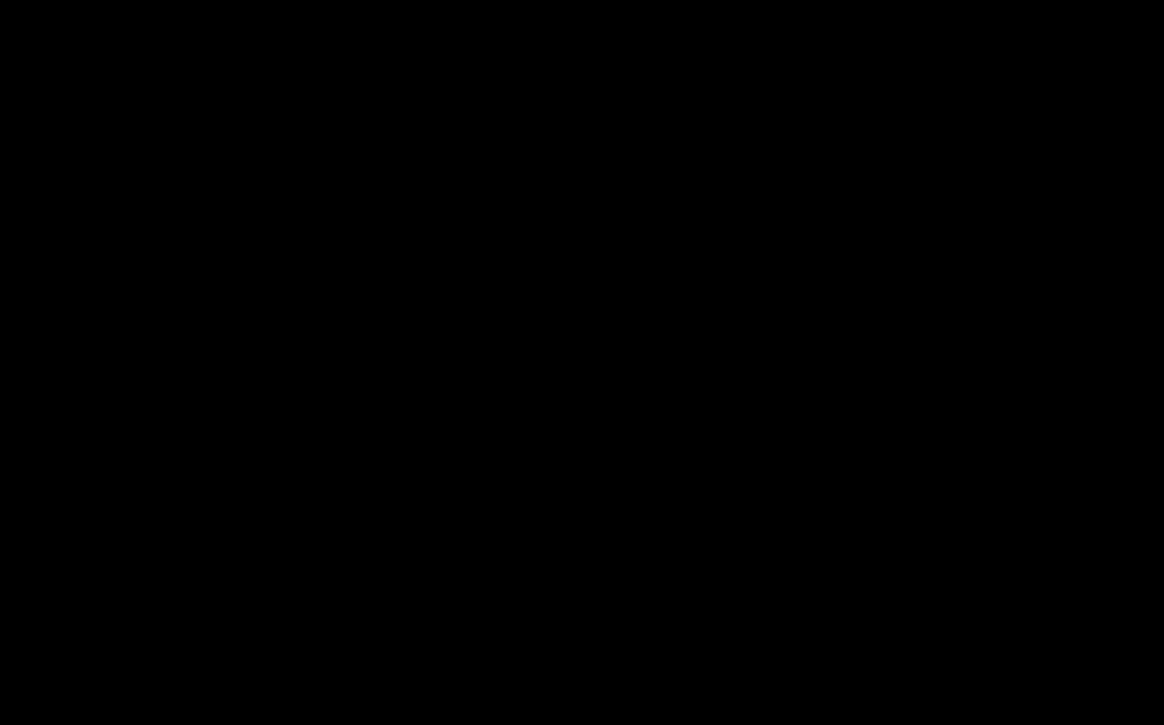 scroll, scrollTop: 586, scrollLeft: 0, axis: vertical 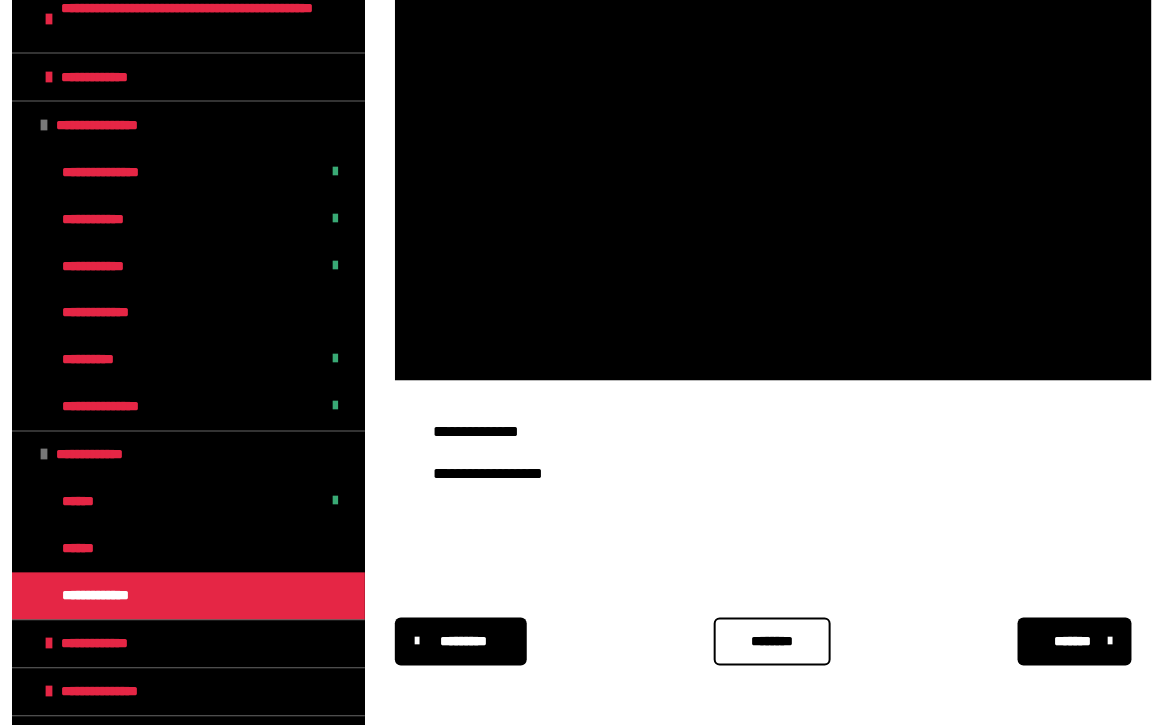 click on "********" at bounding box center [772, 642] 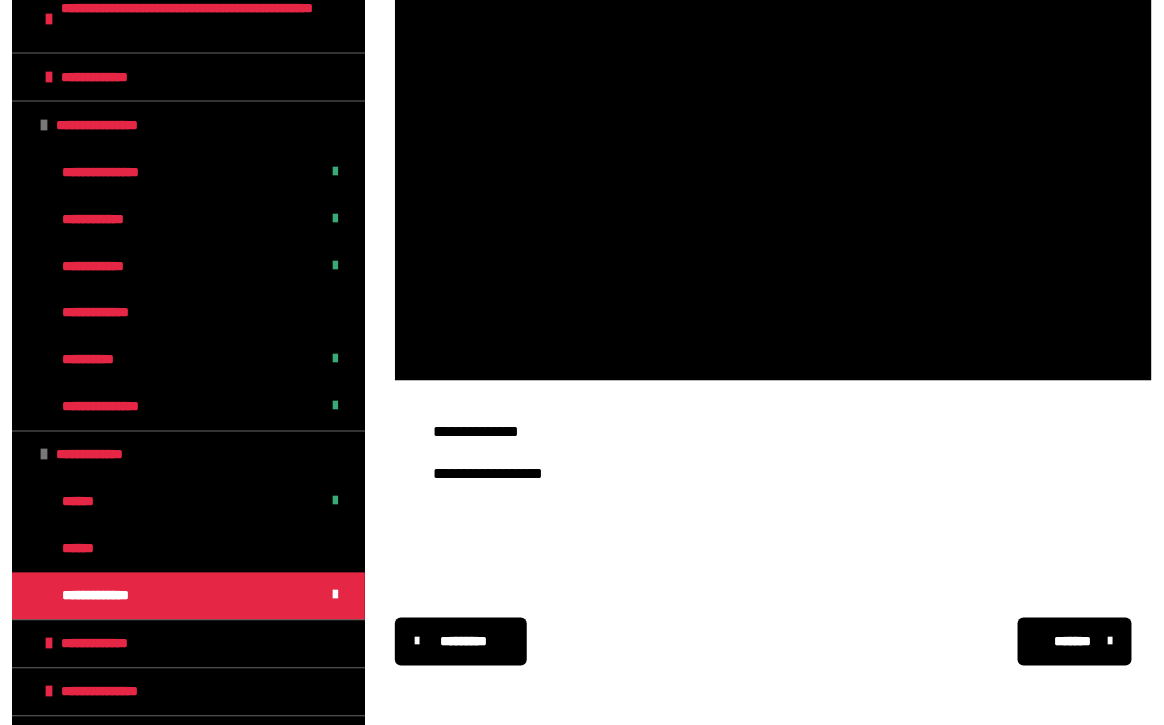 click on "******" at bounding box center [188, 549] 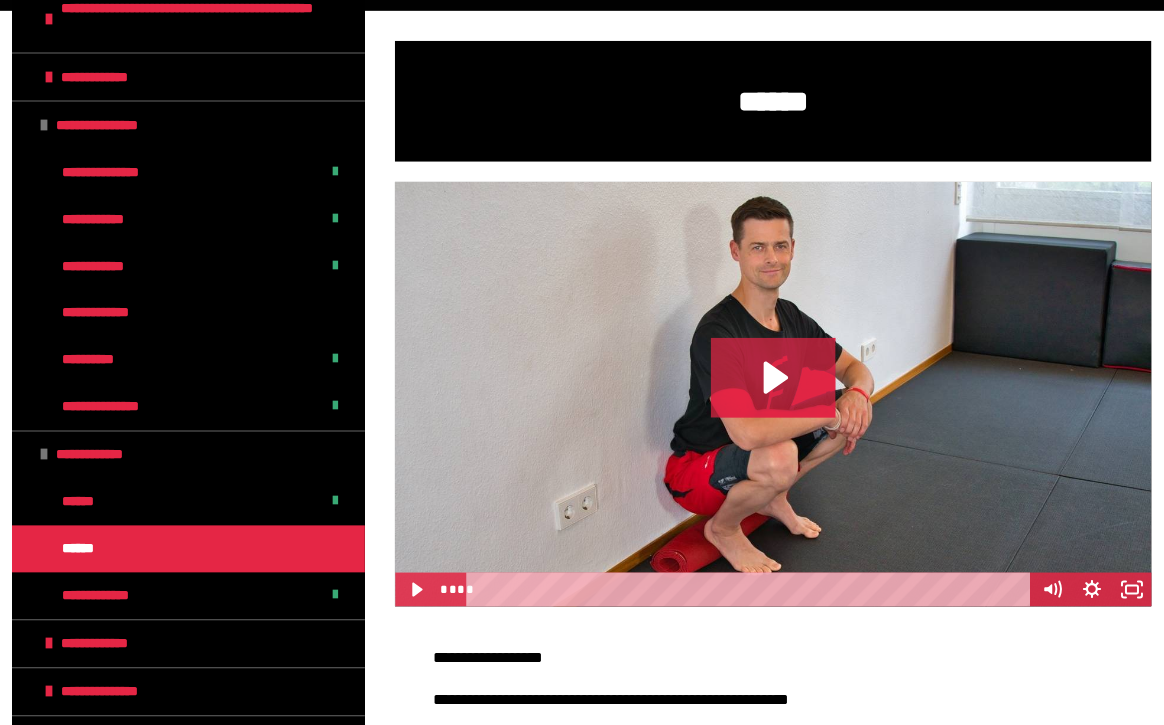 click 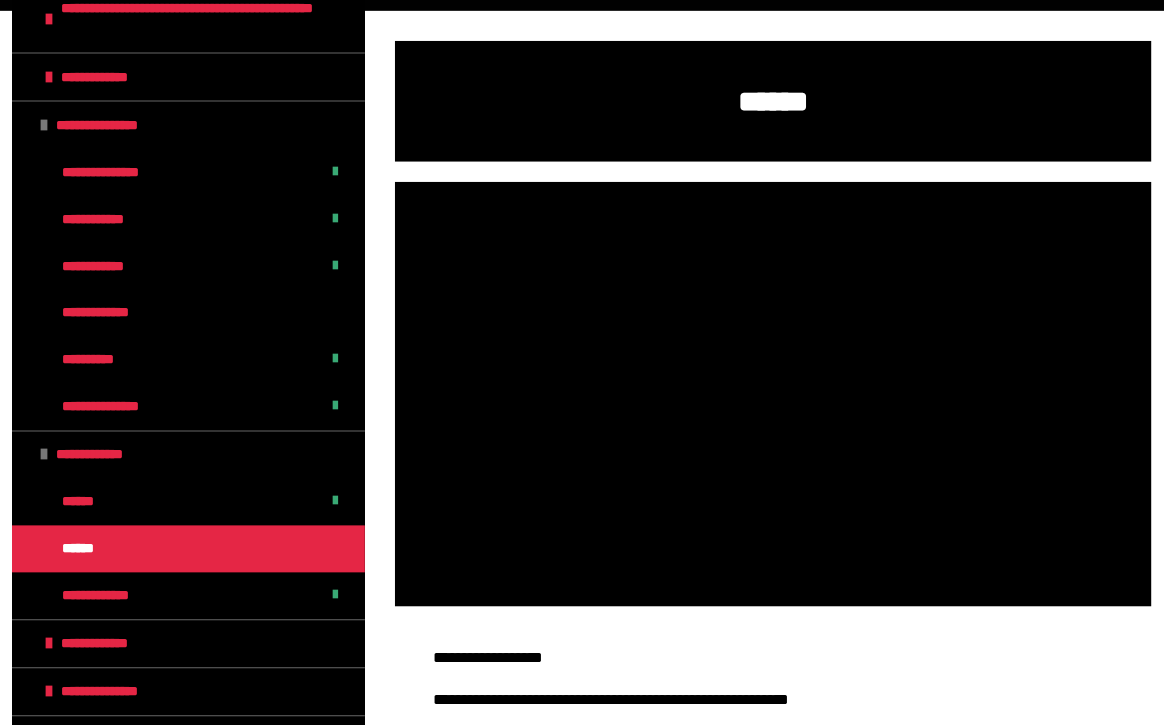 click 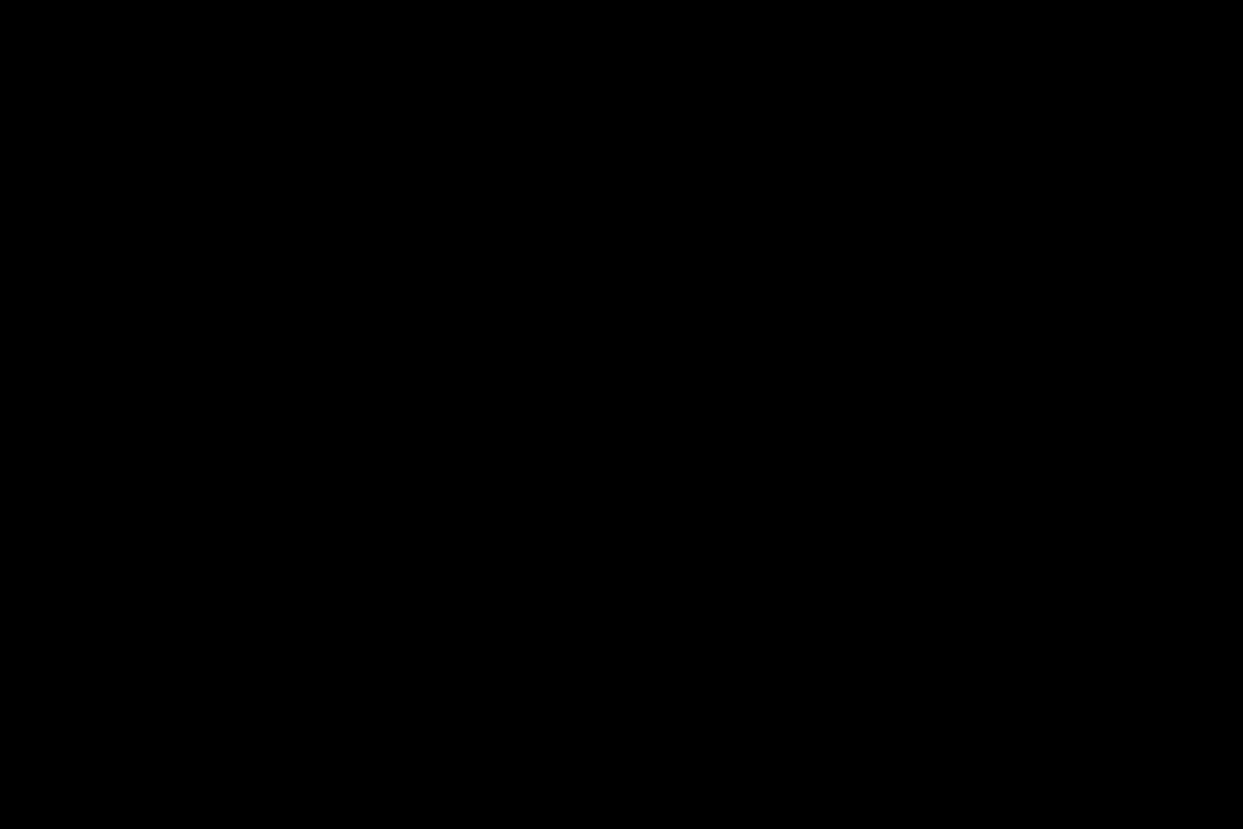 click 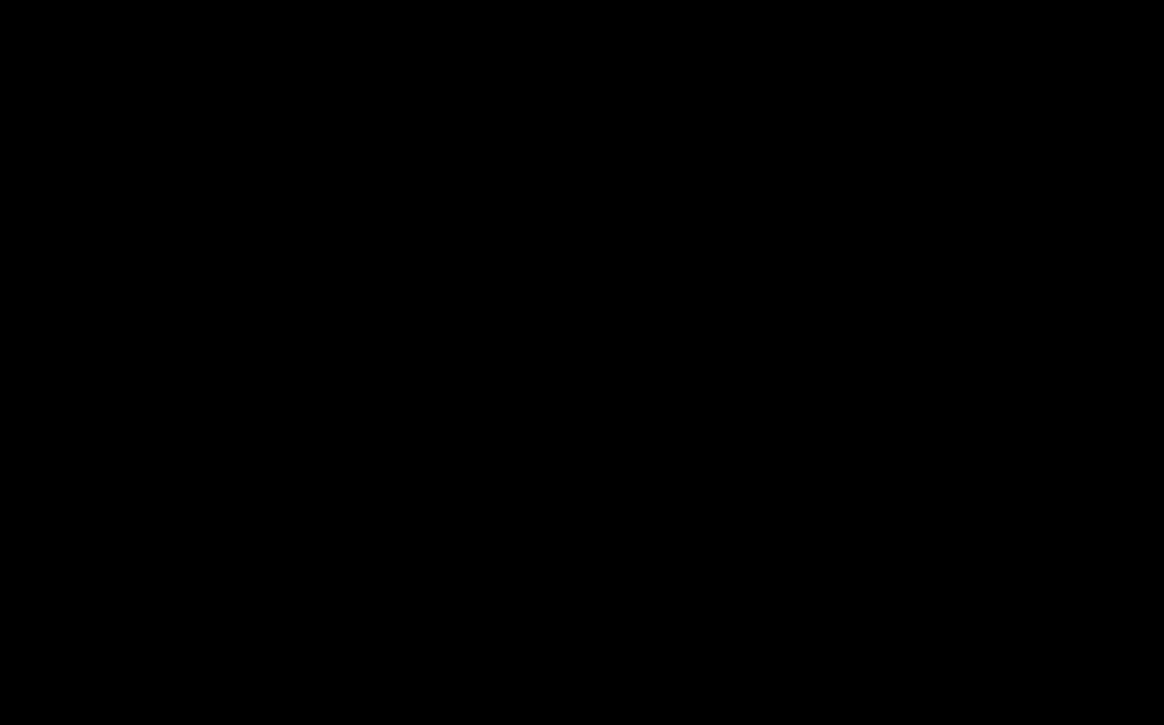 scroll, scrollTop: 586, scrollLeft: 0, axis: vertical 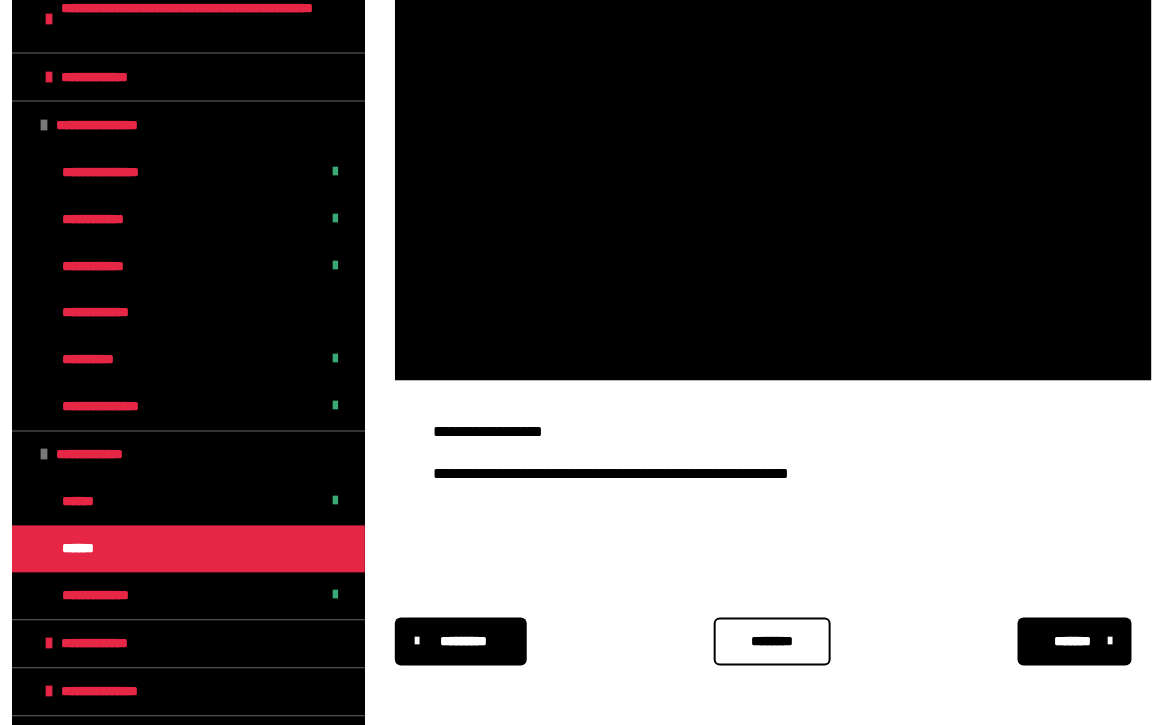 click on "********" at bounding box center (772, 642) 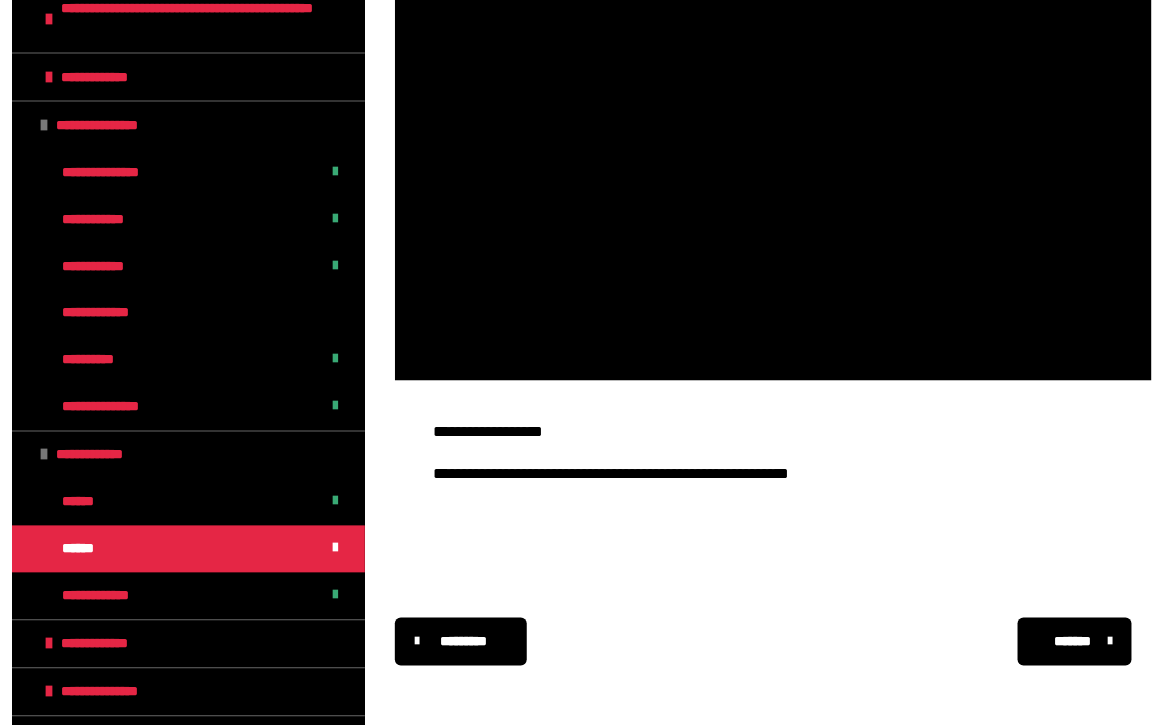 click on "**********" at bounding box center (188, 644) 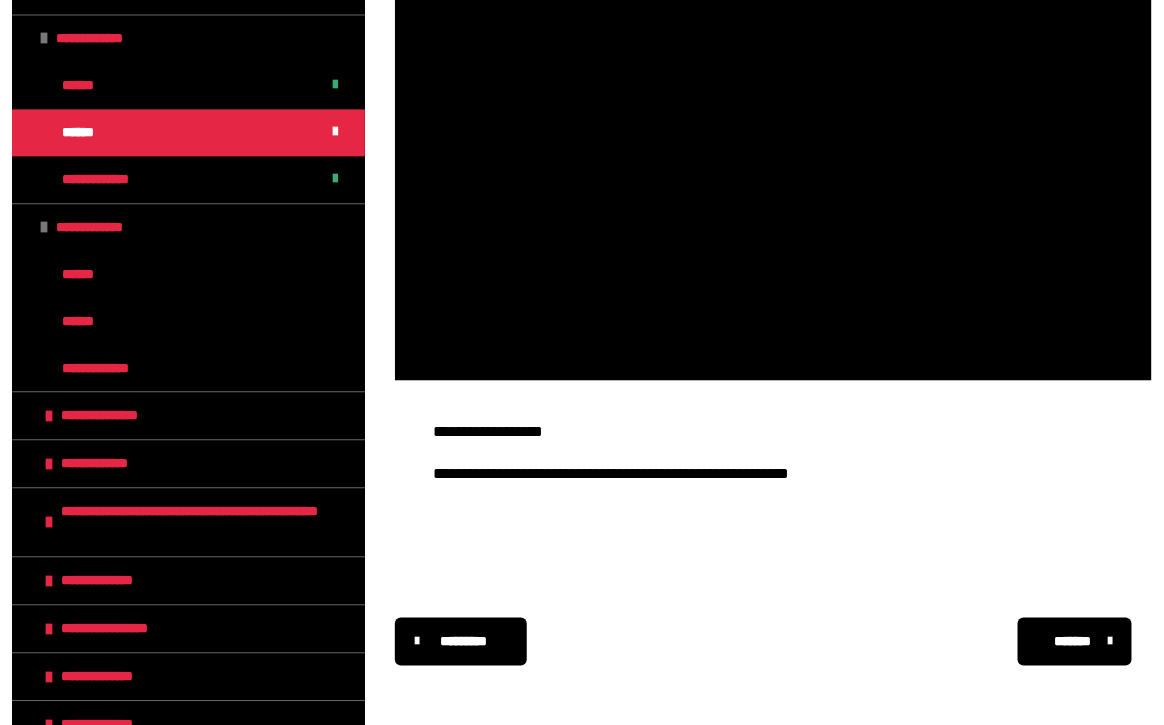 scroll, scrollTop: 1205, scrollLeft: 0, axis: vertical 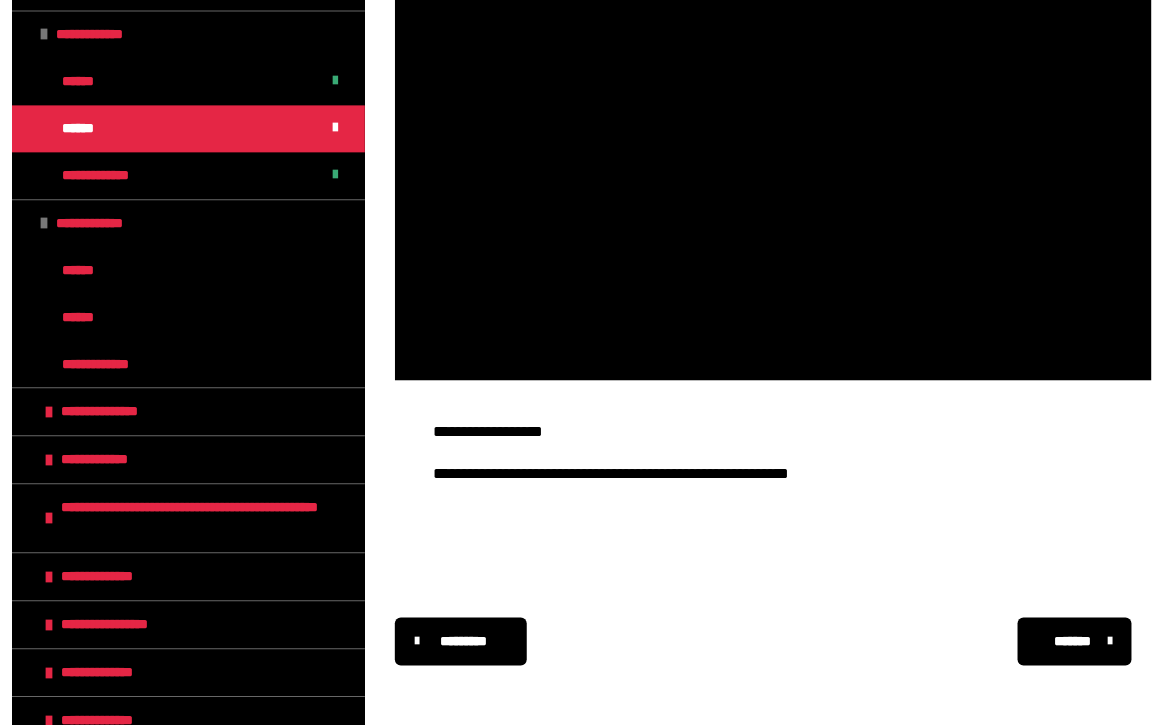 click on "**********" at bounding box center (188, 411) 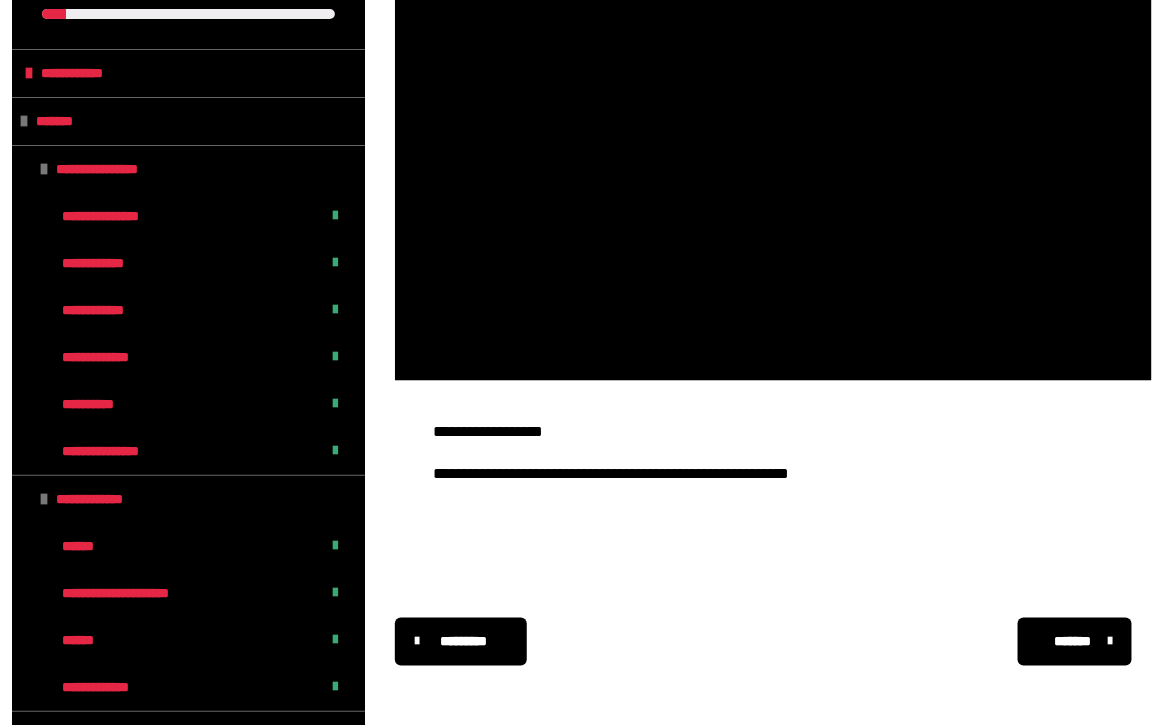 scroll, scrollTop: 0, scrollLeft: 0, axis: both 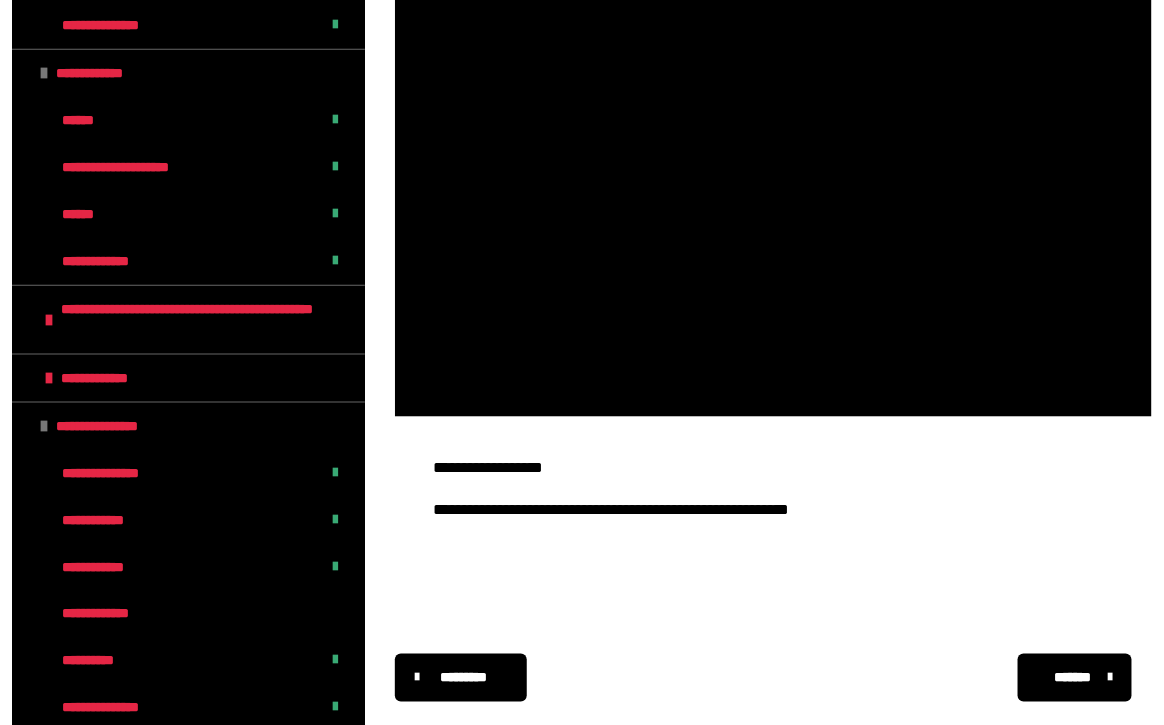 click at bounding box center [44, 73] 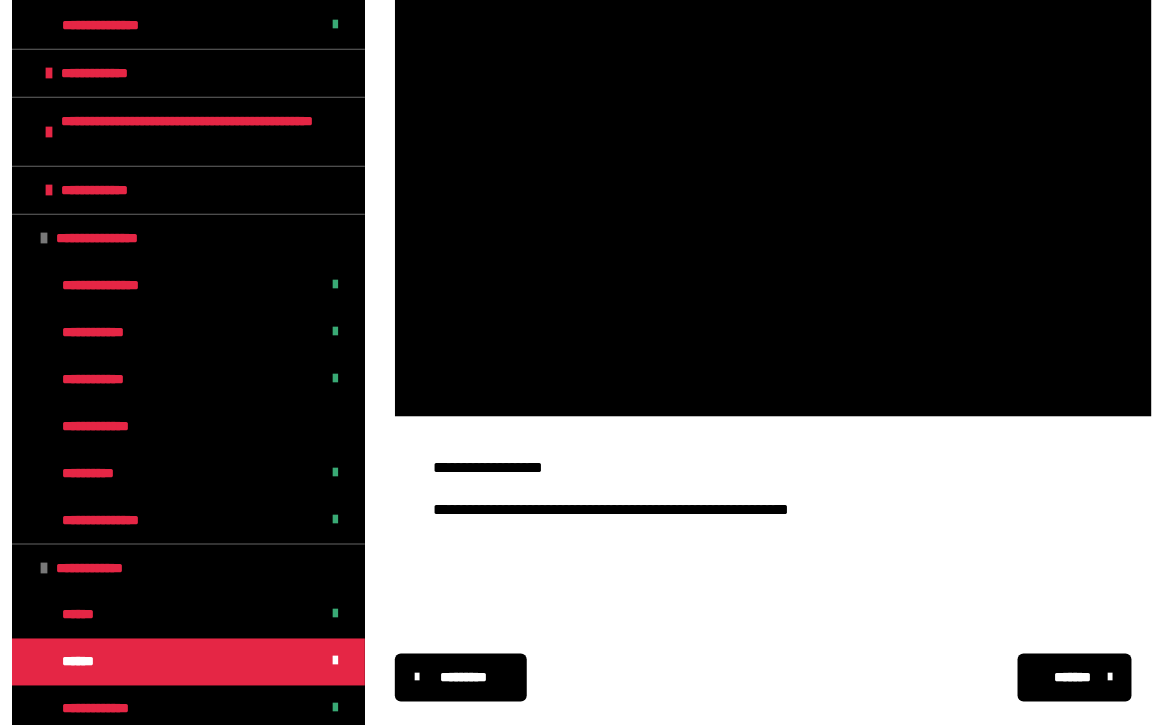 click on "**********" at bounding box center (112, 238) 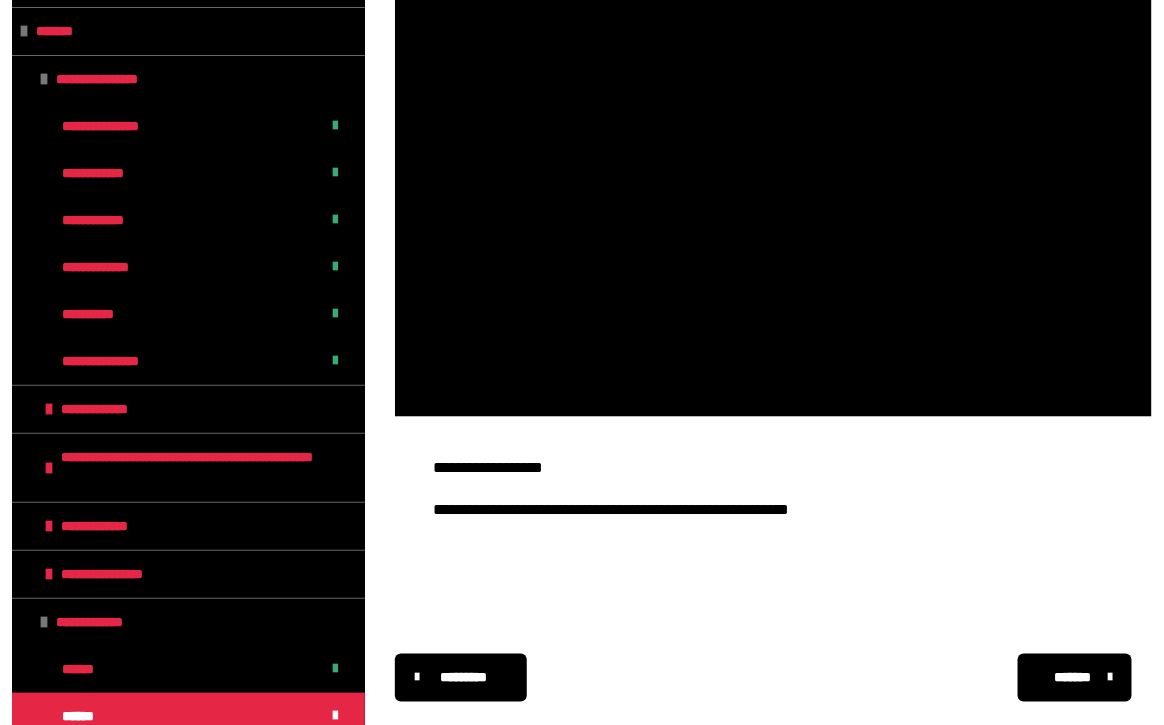 scroll, scrollTop: 143, scrollLeft: 0, axis: vertical 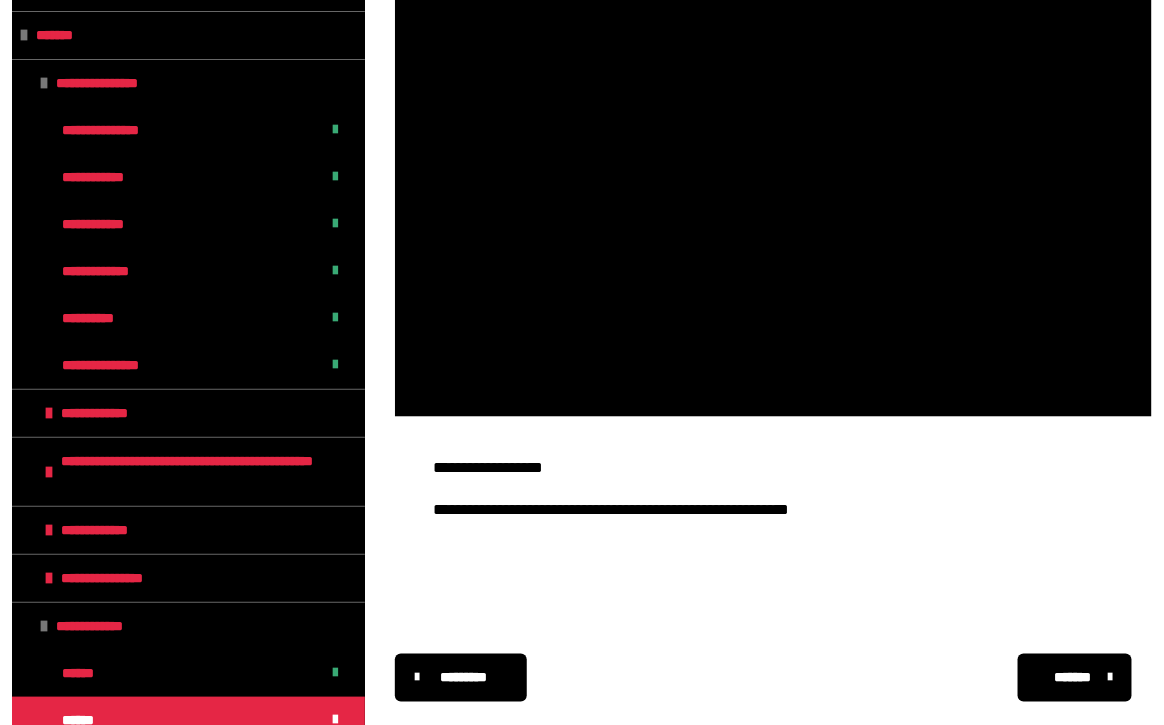 click at bounding box center (44, 83) 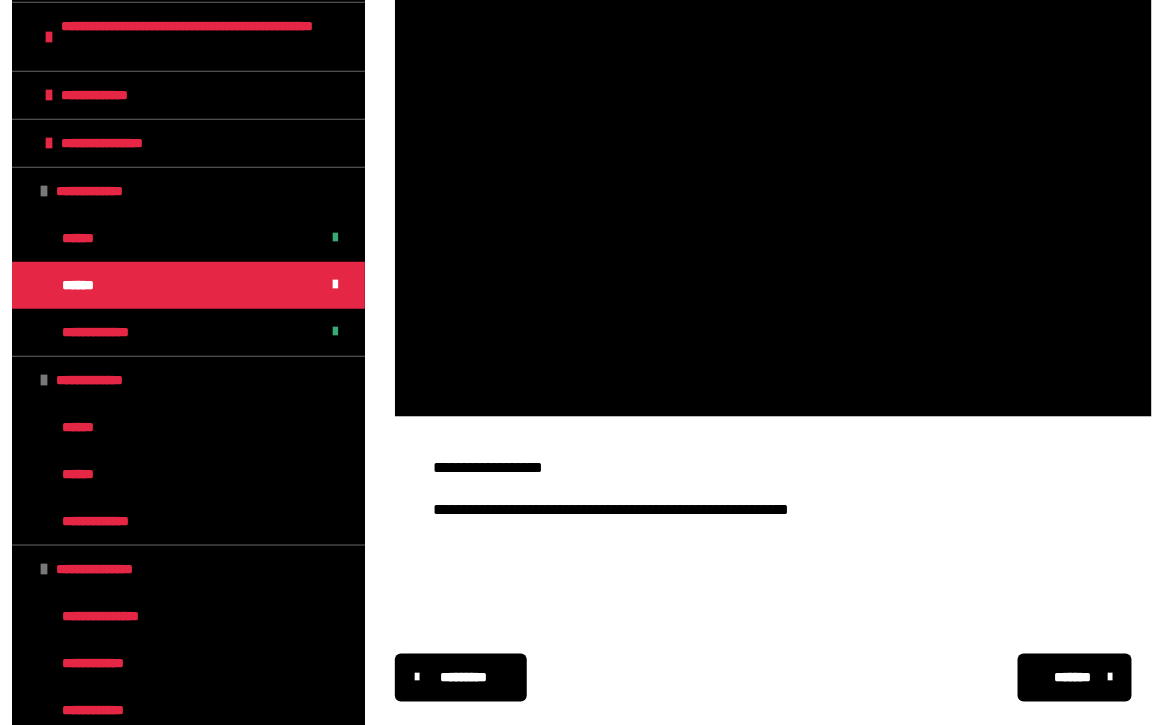 scroll, scrollTop: 299, scrollLeft: 0, axis: vertical 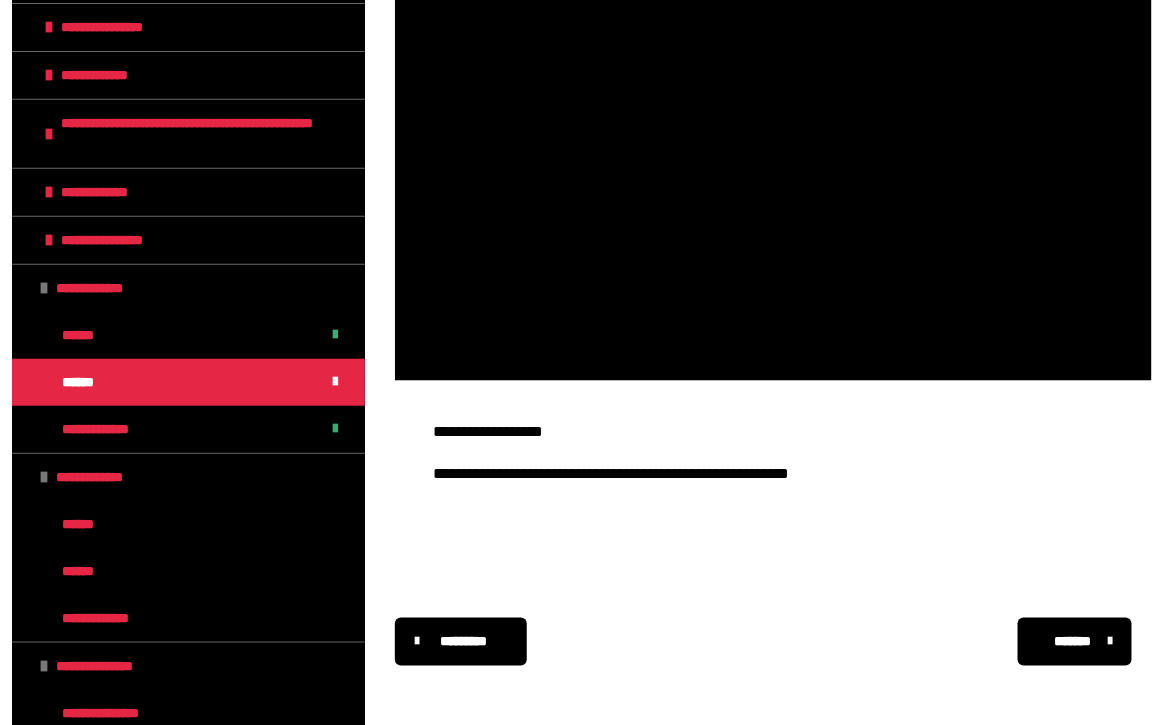 click on "**********" at bounding box center [117, 240] 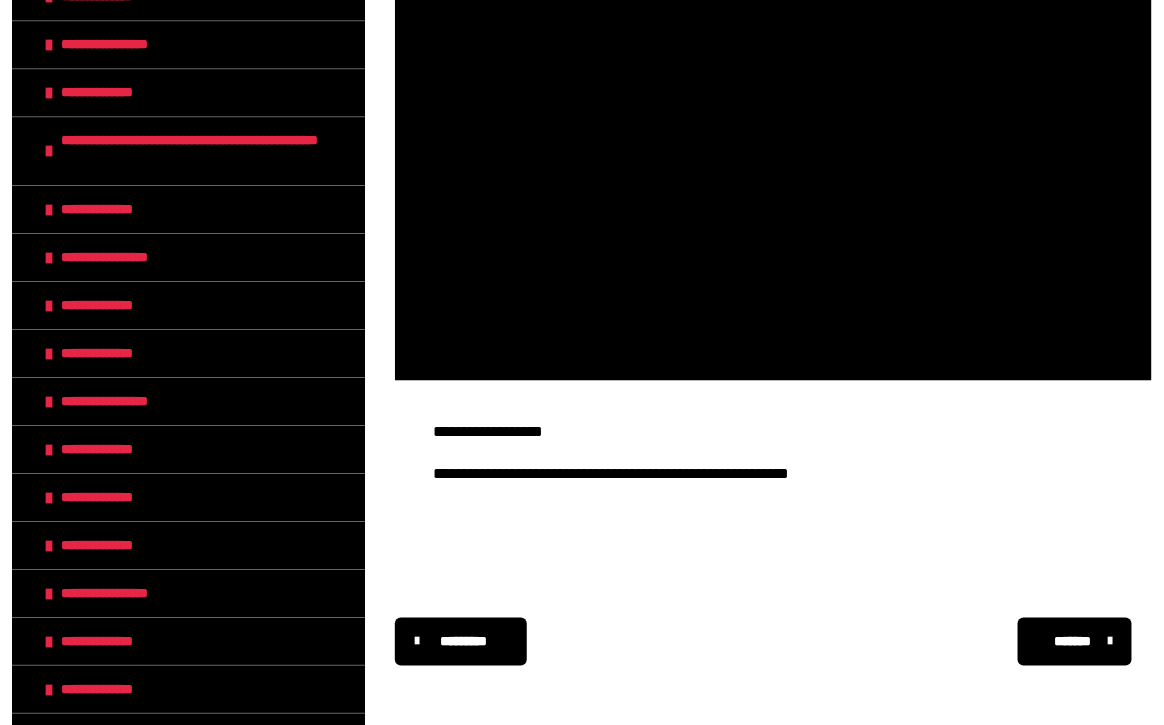 scroll, scrollTop: 1816, scrollLeft: 0, axis: vertical 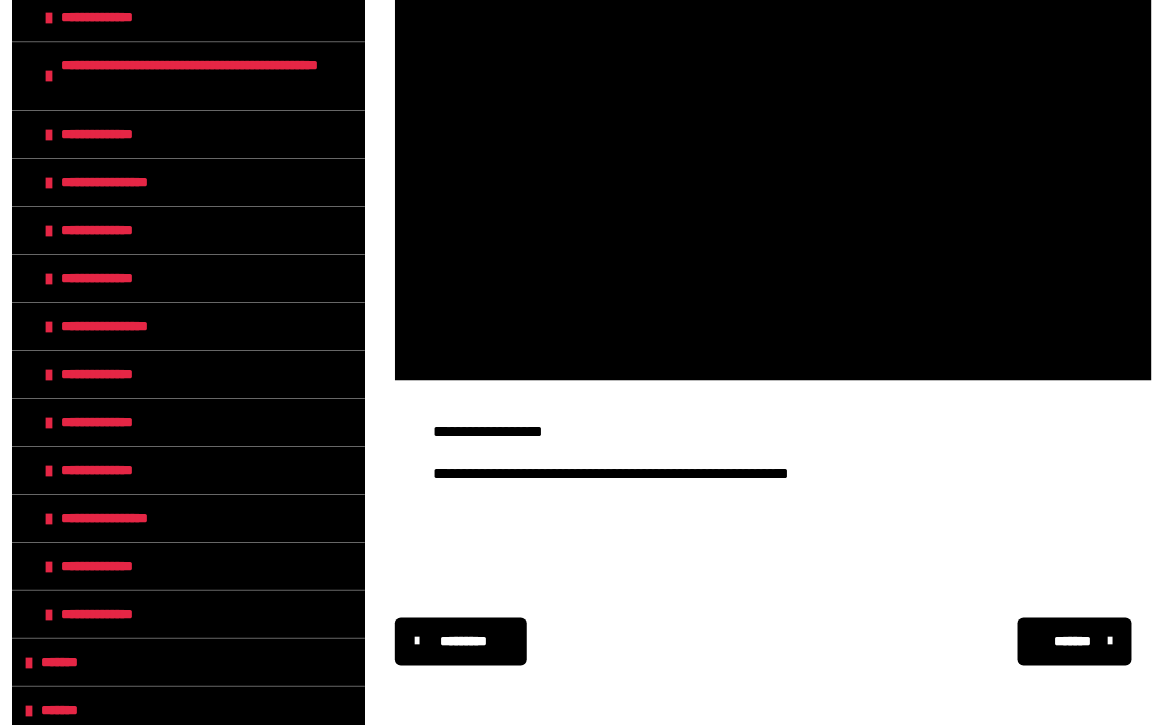 click on "*******" at bounding box center [69, 662] 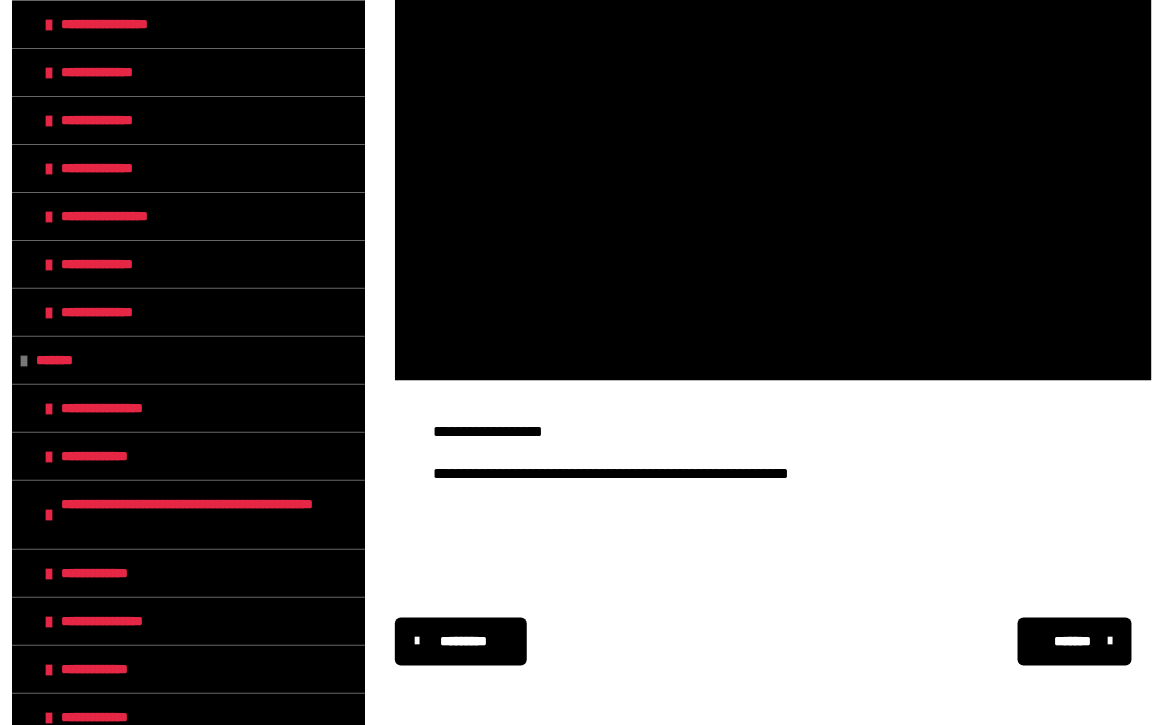 scroll, scrollTop: 2118, scrollLeft: 0, axis: vertical 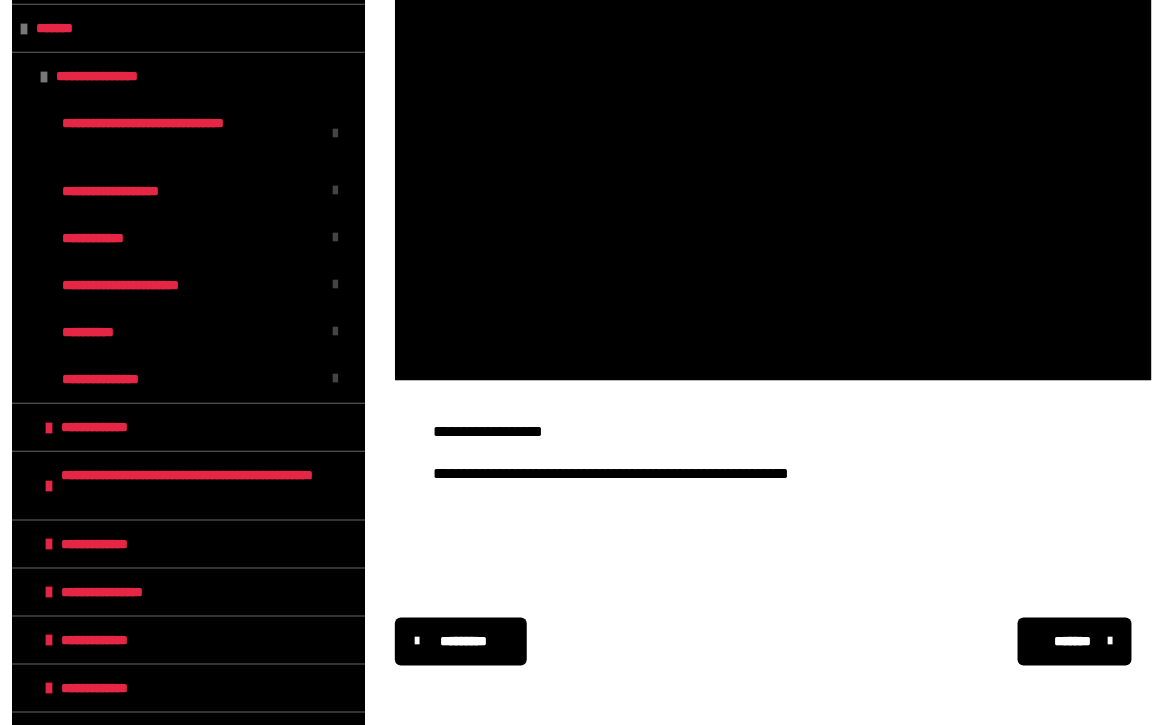 click on "**********" at bounding box center [188, 427] 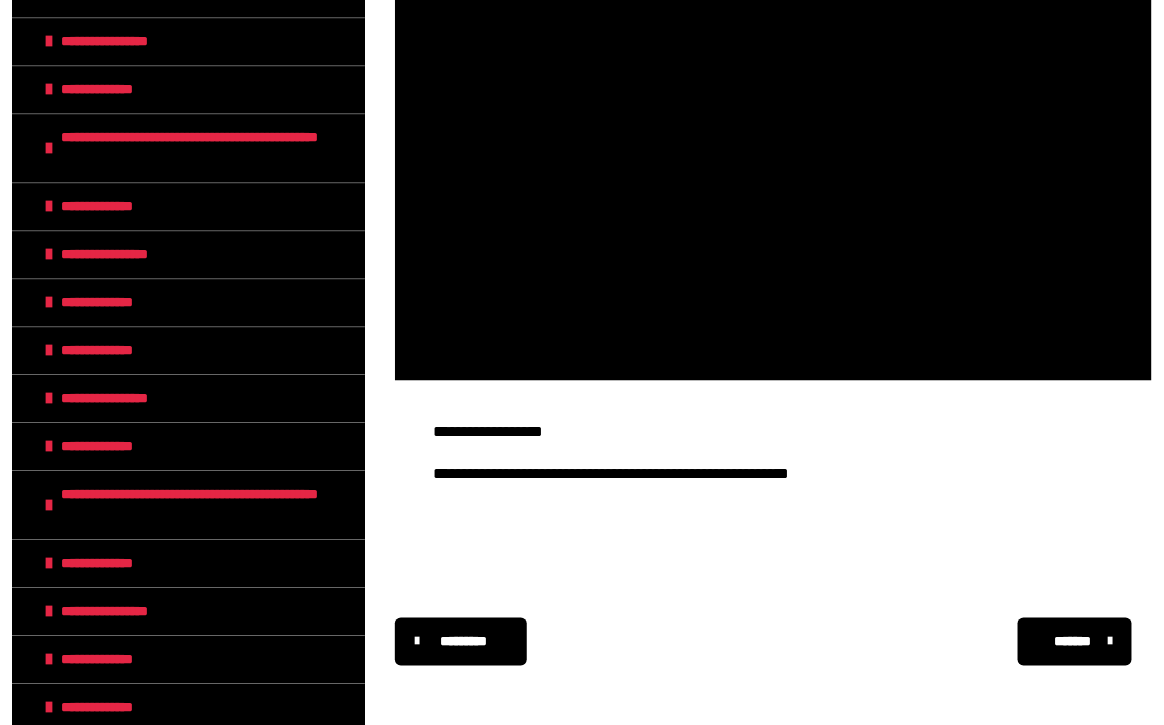 scroll, scrollTop: 3705, scrollLeft: 0, axis: vertical 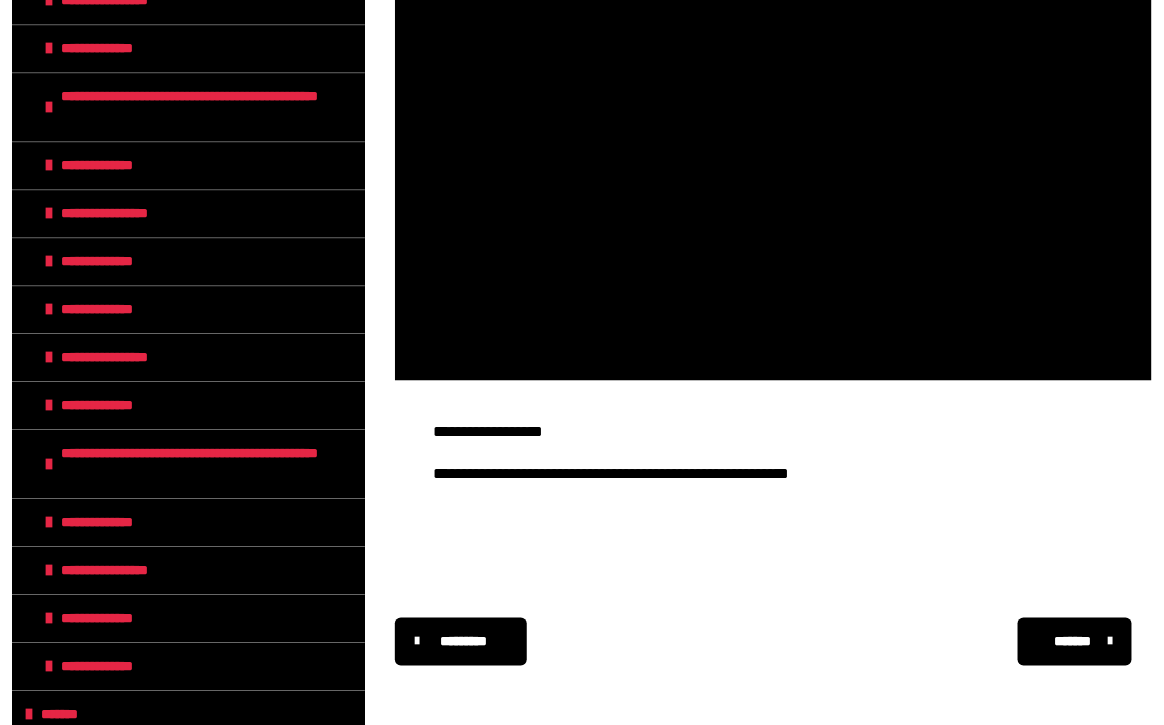 click on "**********" at bounding box center (110, 666) 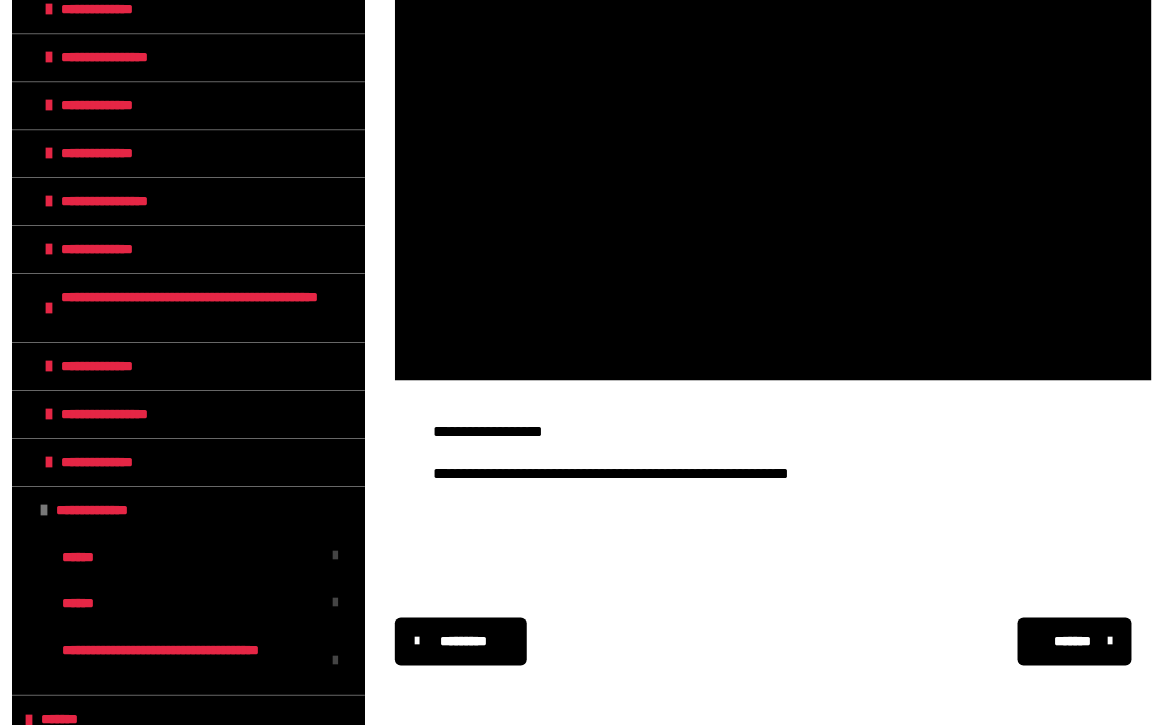 scroll, scrollTop: 3867, scrollLeft: 0, axis: vertical 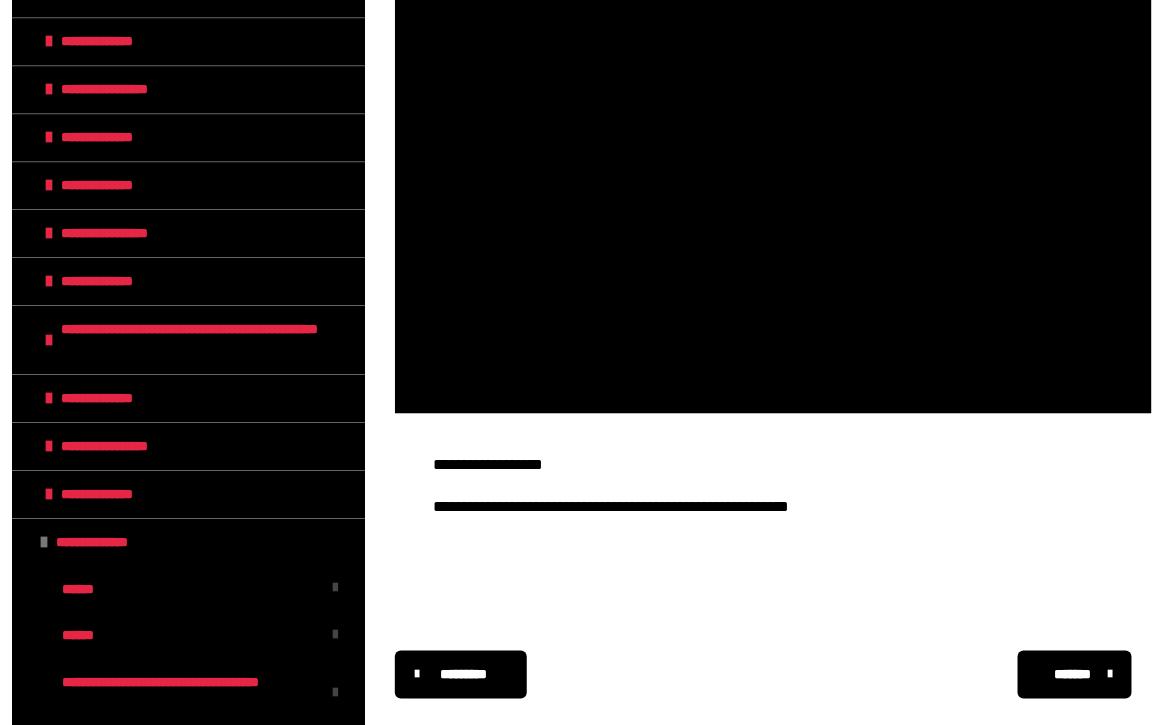 click on "**********" at bounding box center [201, 340] 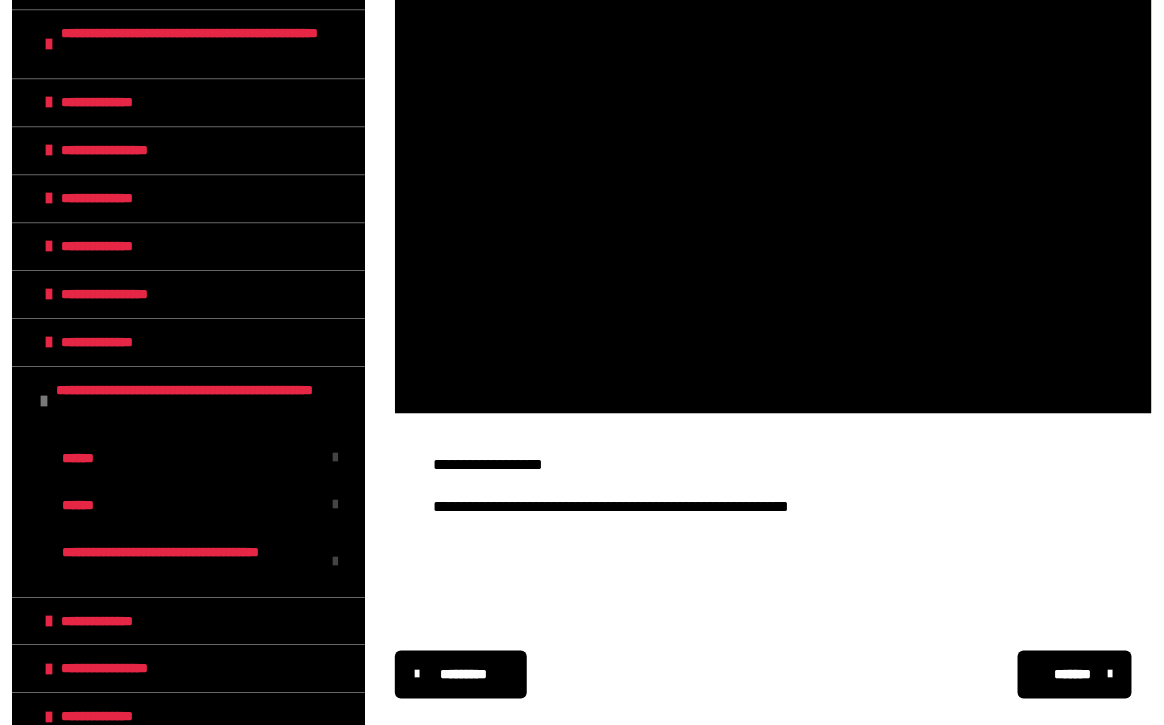 scroll, scrollTop: 3778, scrollLeft: 0, axis: vertical 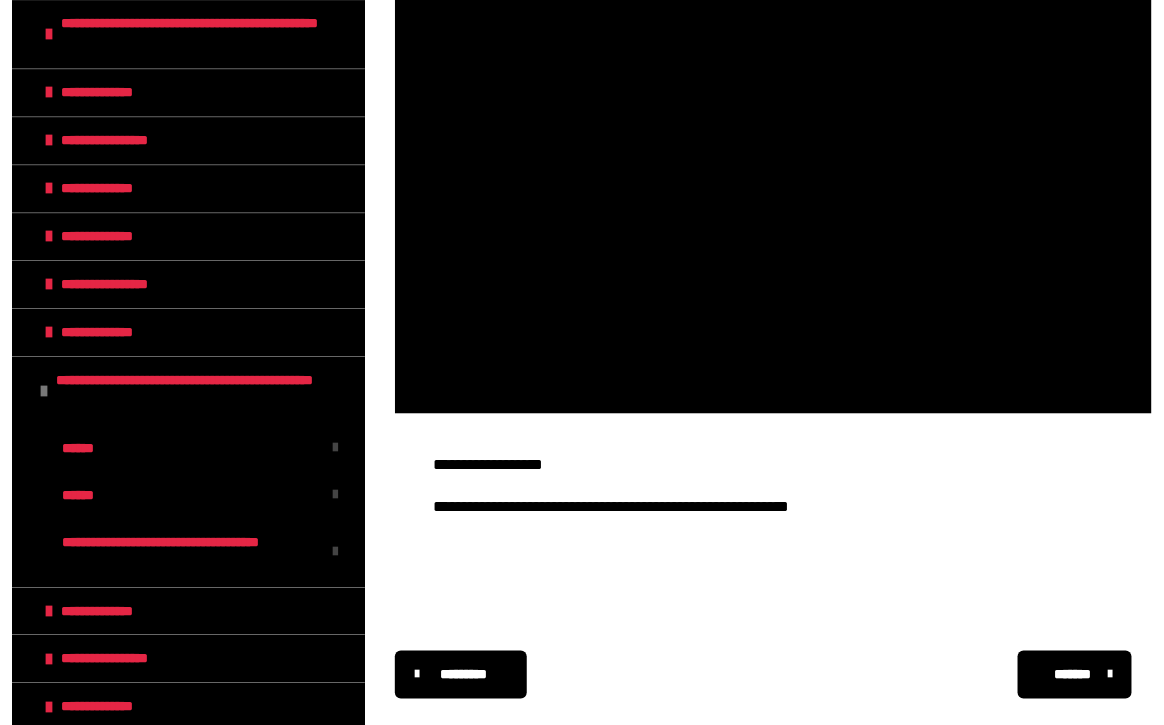 click at bounding box center (44, 391) 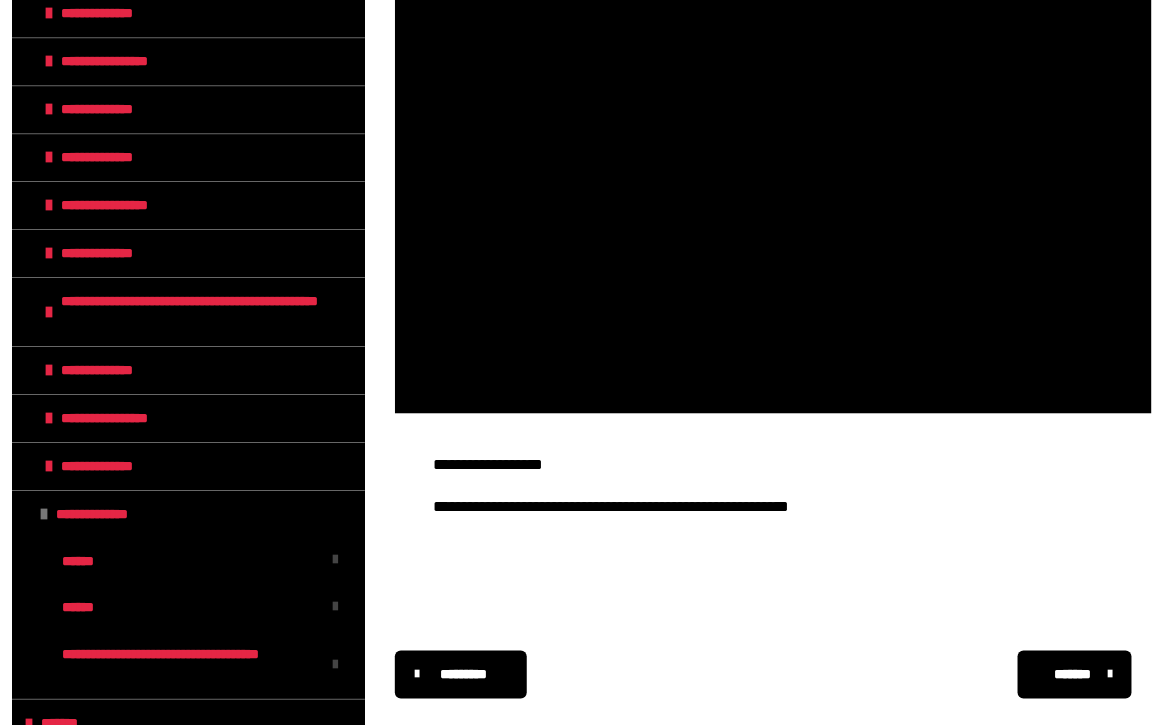 scroll, scrollTop: 3867, scrollLeft: 0, axis: vertical 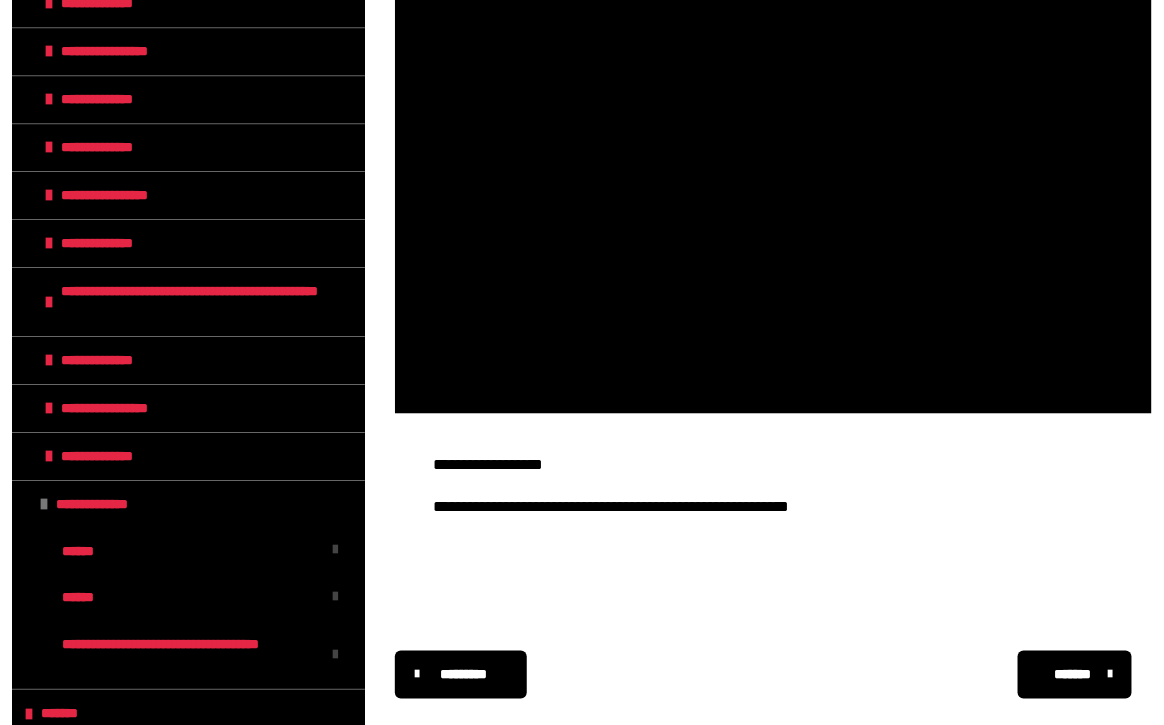 click on "**********" at bounding box center (105, 504) 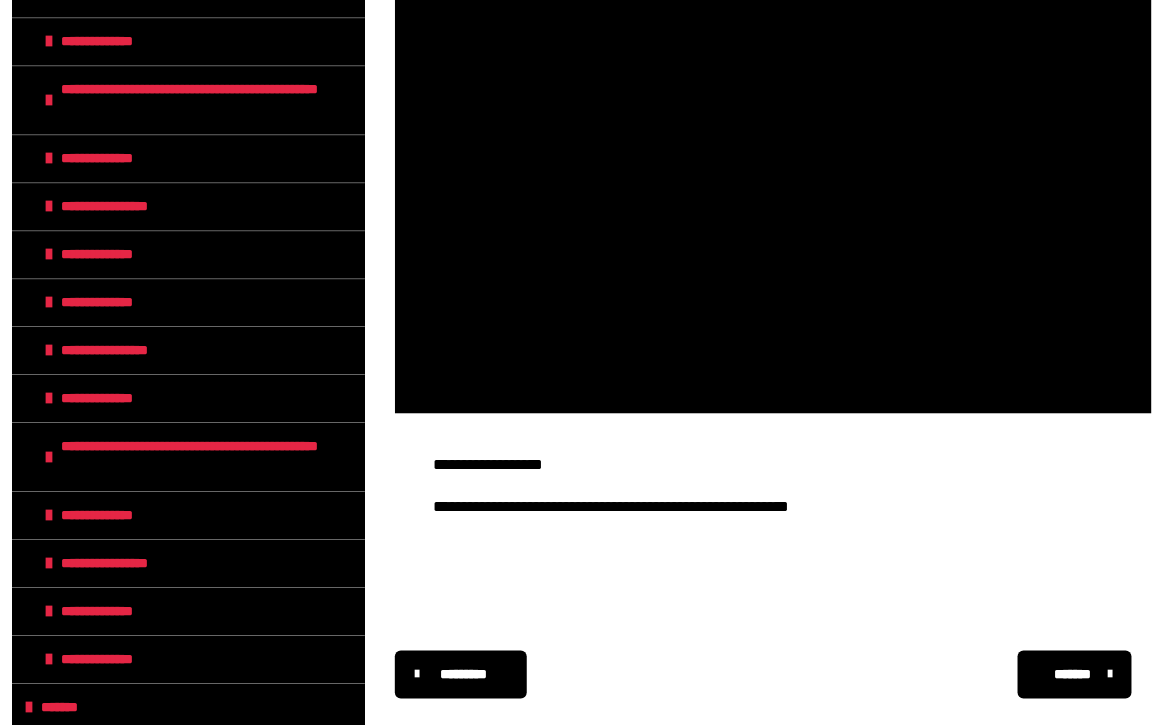 scroll, scrollTop: 3705, scrollLeft: 0, axis: vertical 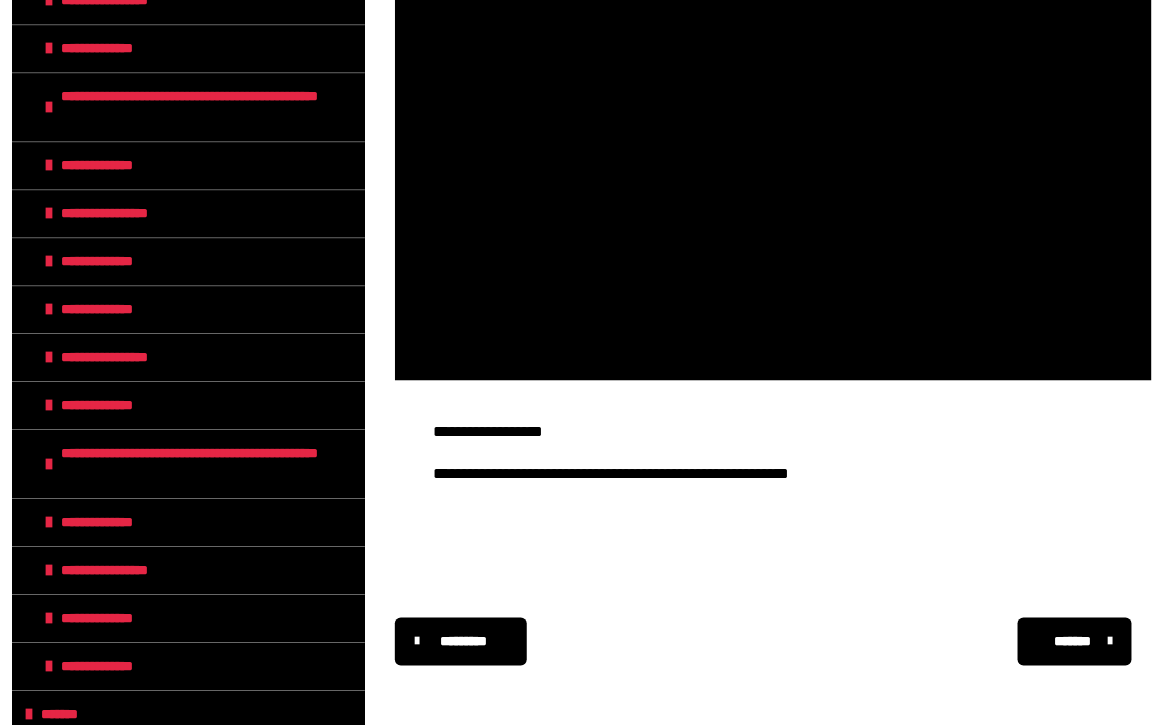 click on "*******" at bounding box center [69, 714] 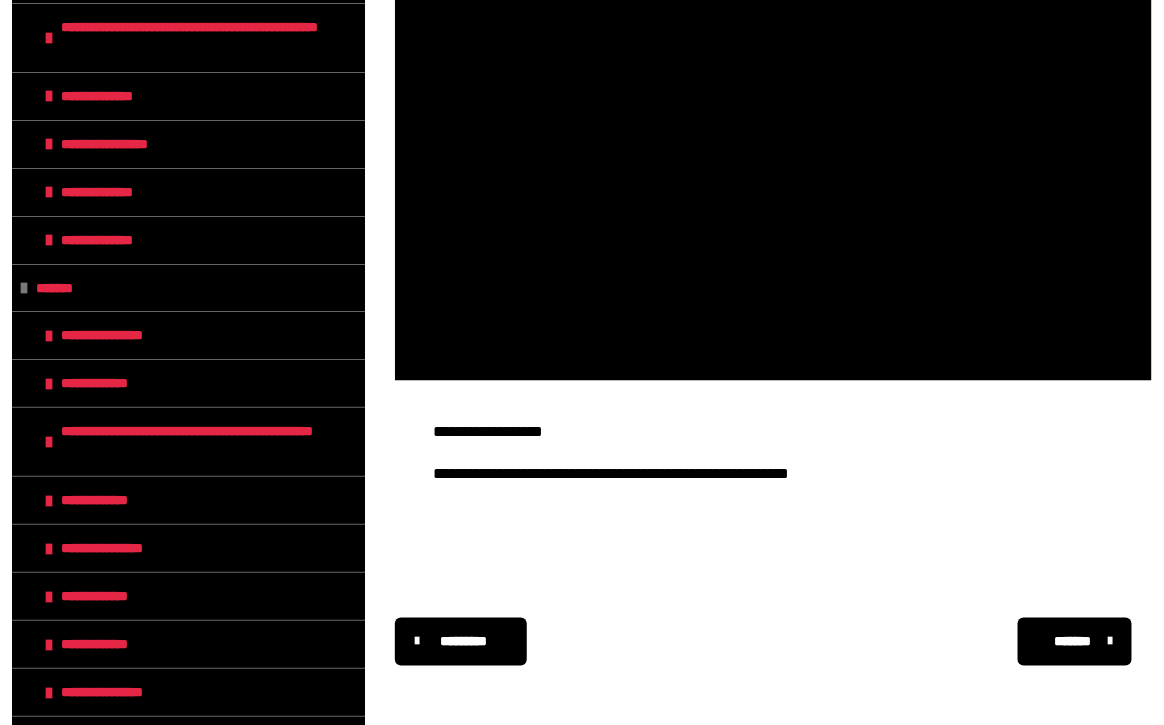 scroll, scrollTop: 4133, scrollLeft: 0, axis: vertical 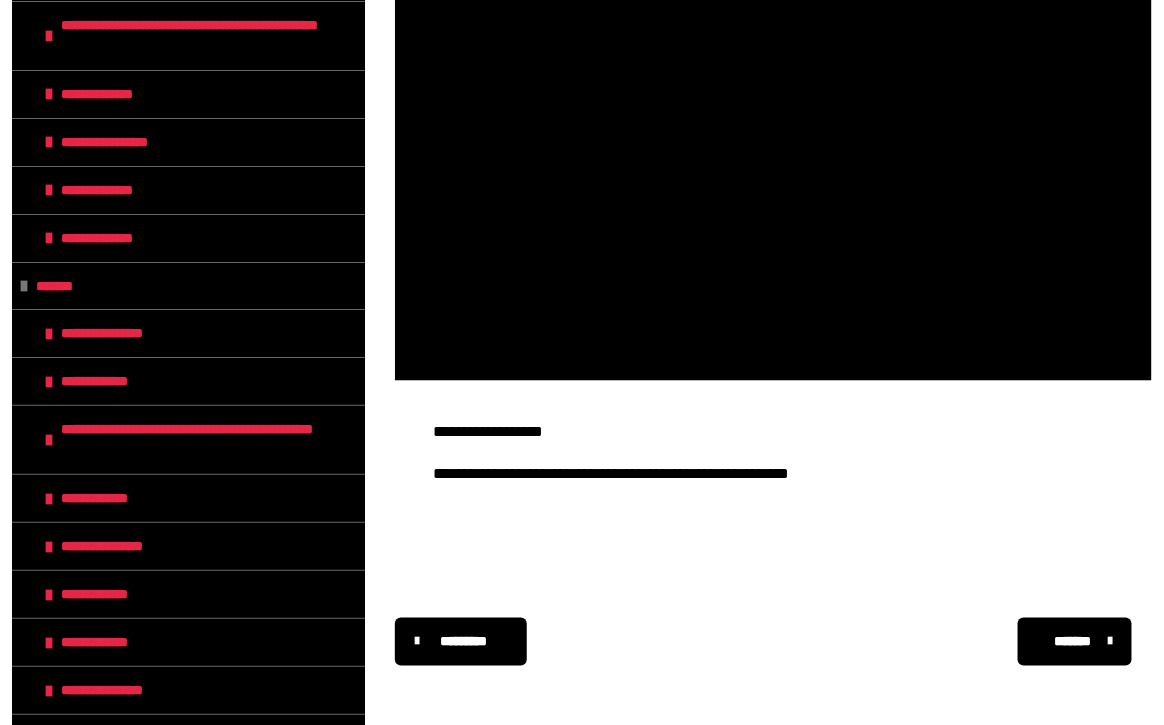 click on "**********" at bounding box center (201, 440) 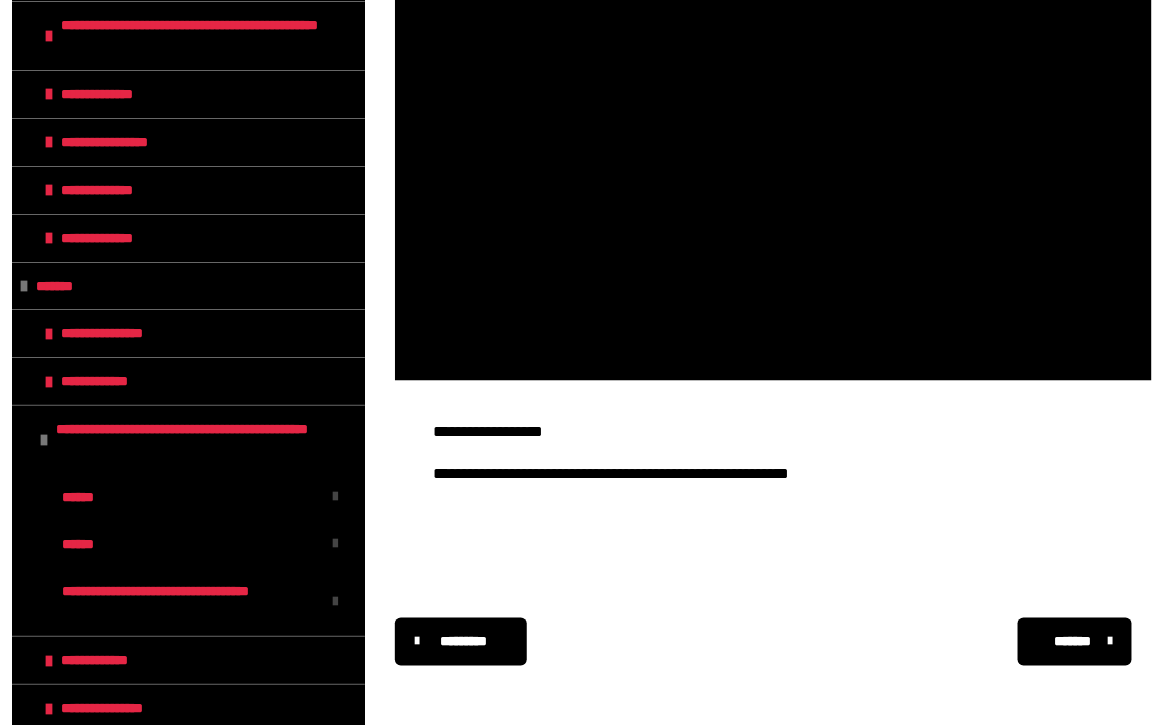 click on "**********" at bounding box center [188, 333] 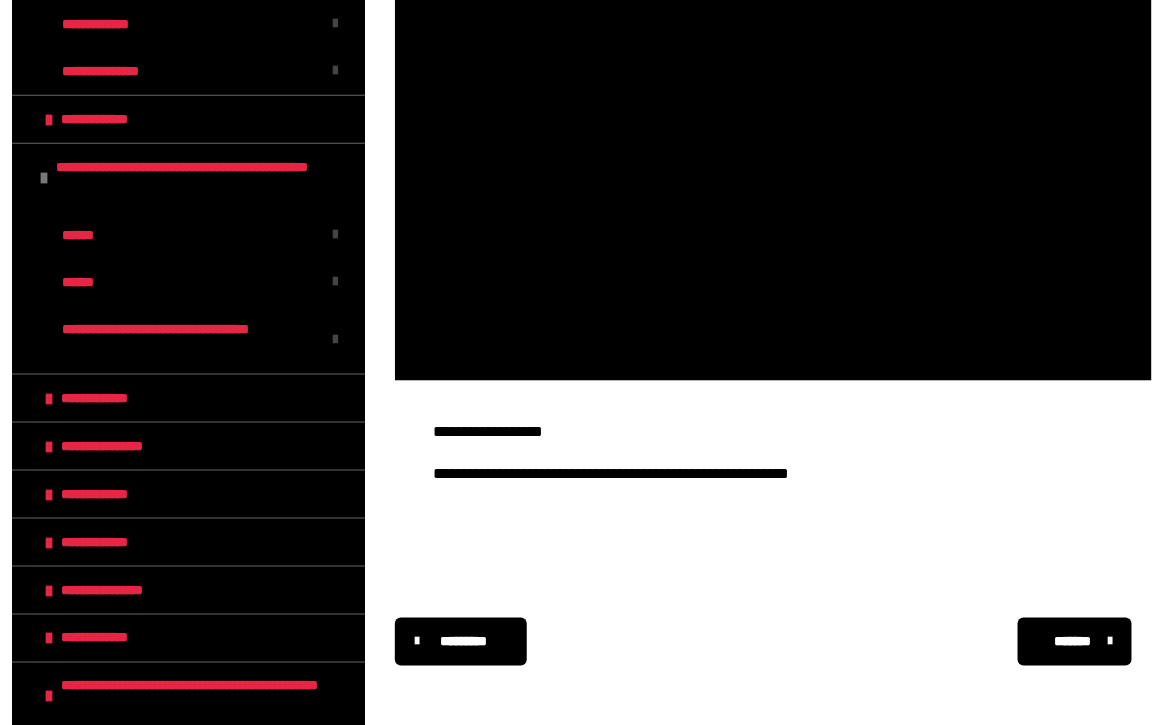scroll, scrollTop: 4705, scrollLeft: 0, axis: vertical 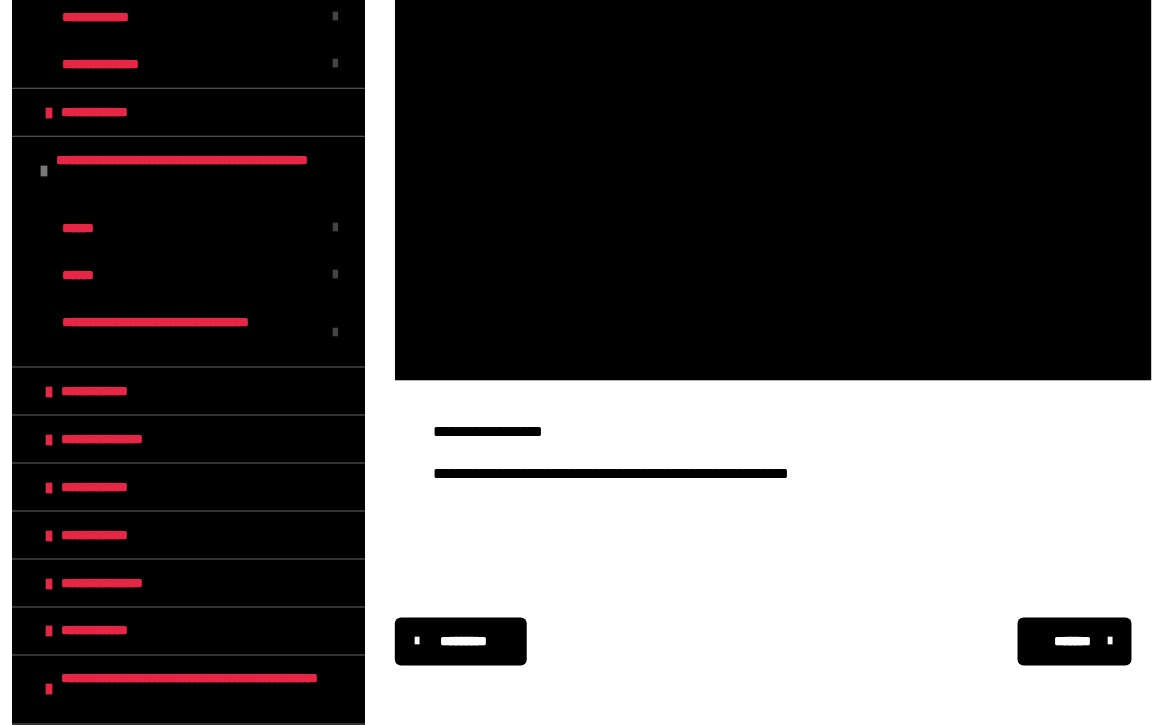 click on "**********" at bounding box center [188, 439] 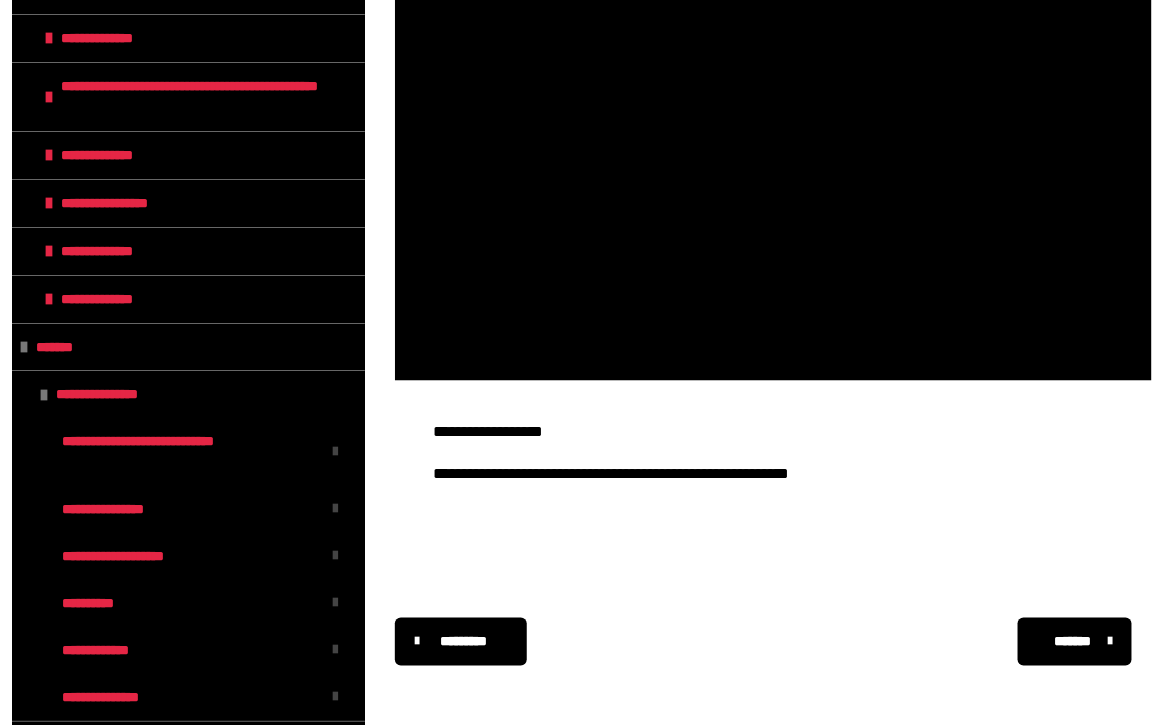 scroll, scrollTop: 4073, scrollLeft: 0, axis: vertical 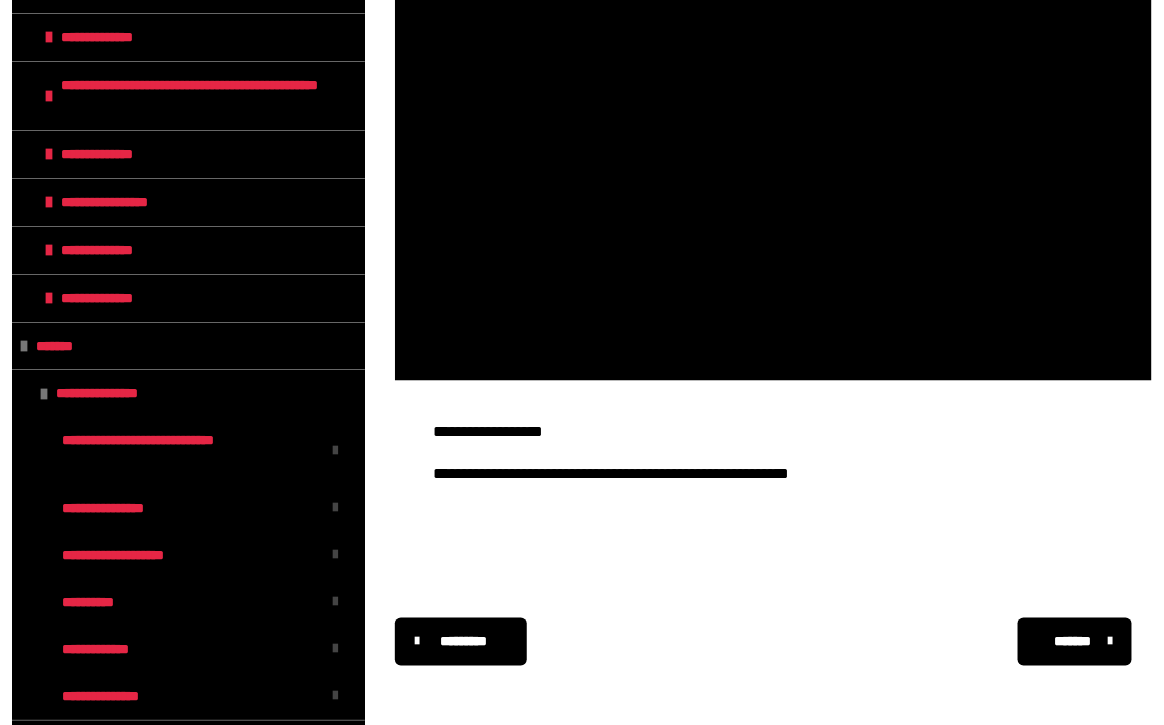 click at bounding box center (44, 394) 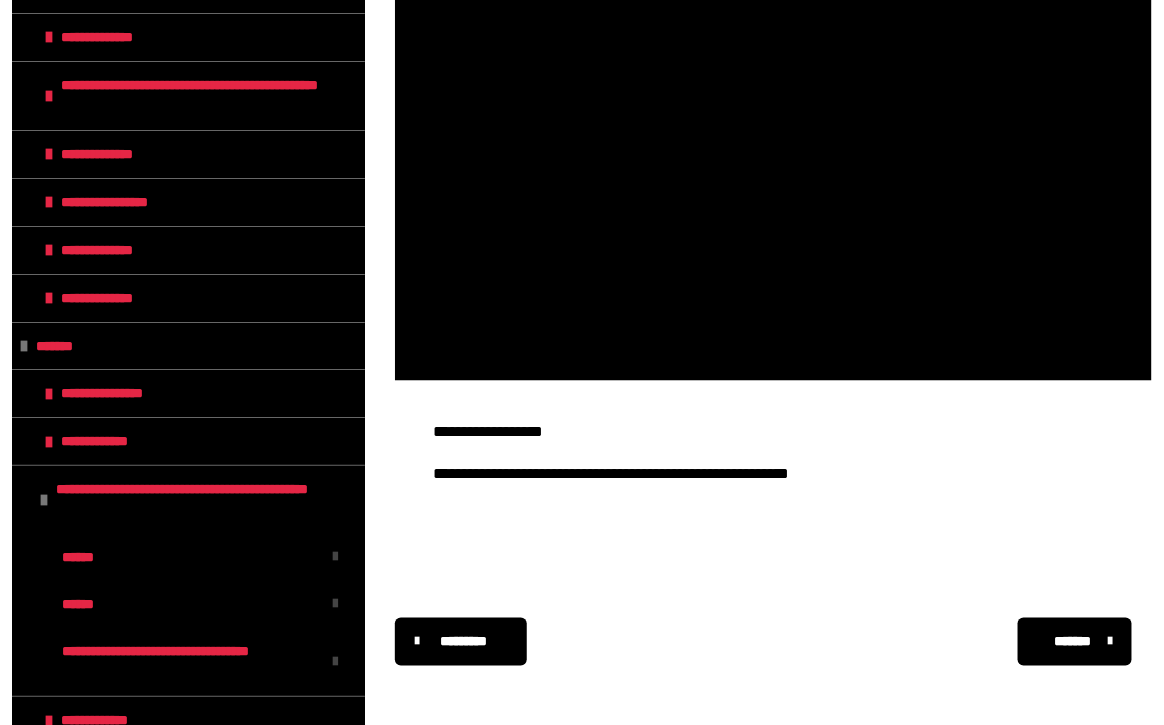 click on "**********" at bounding box center [116, 393] 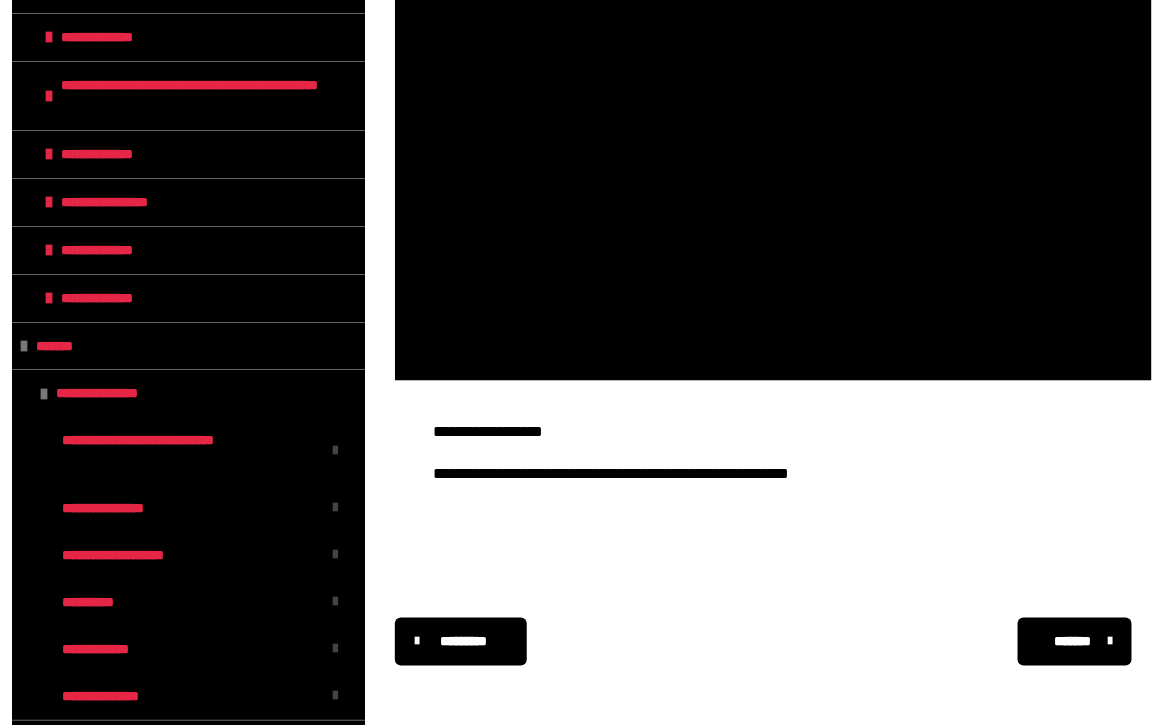 click on "**********" at bounding box center (111, 393) 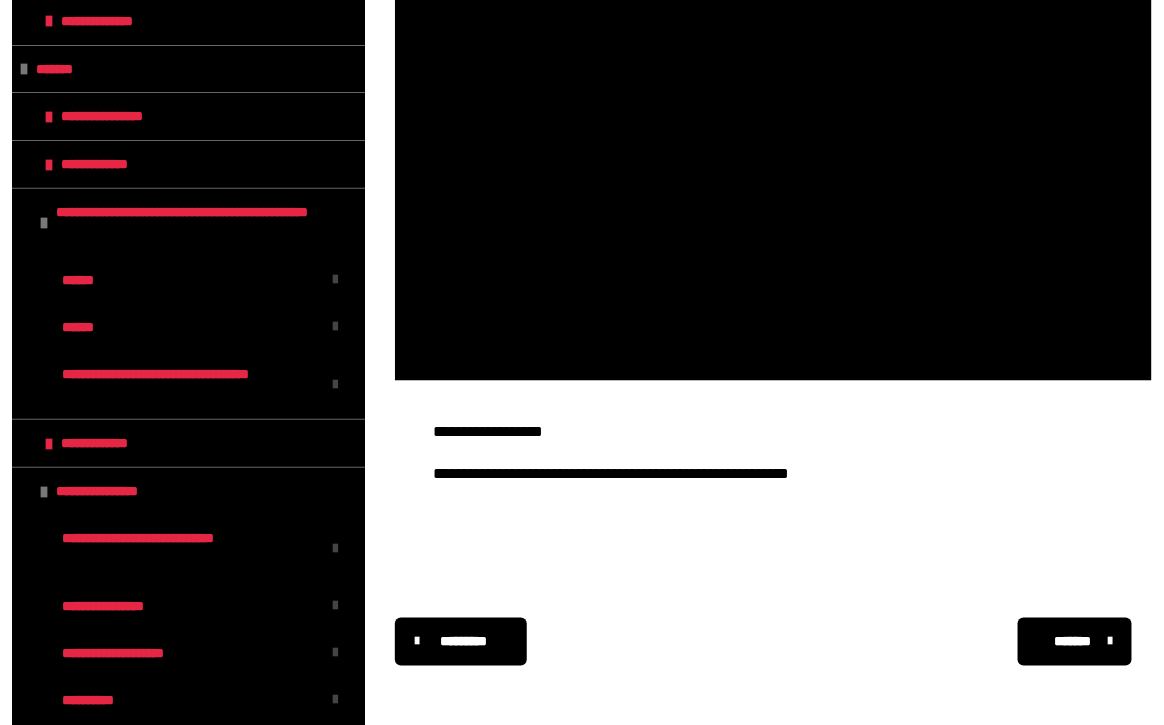 scroll, scrollTop: 4350, scrollLeft: 0, axis: vertical 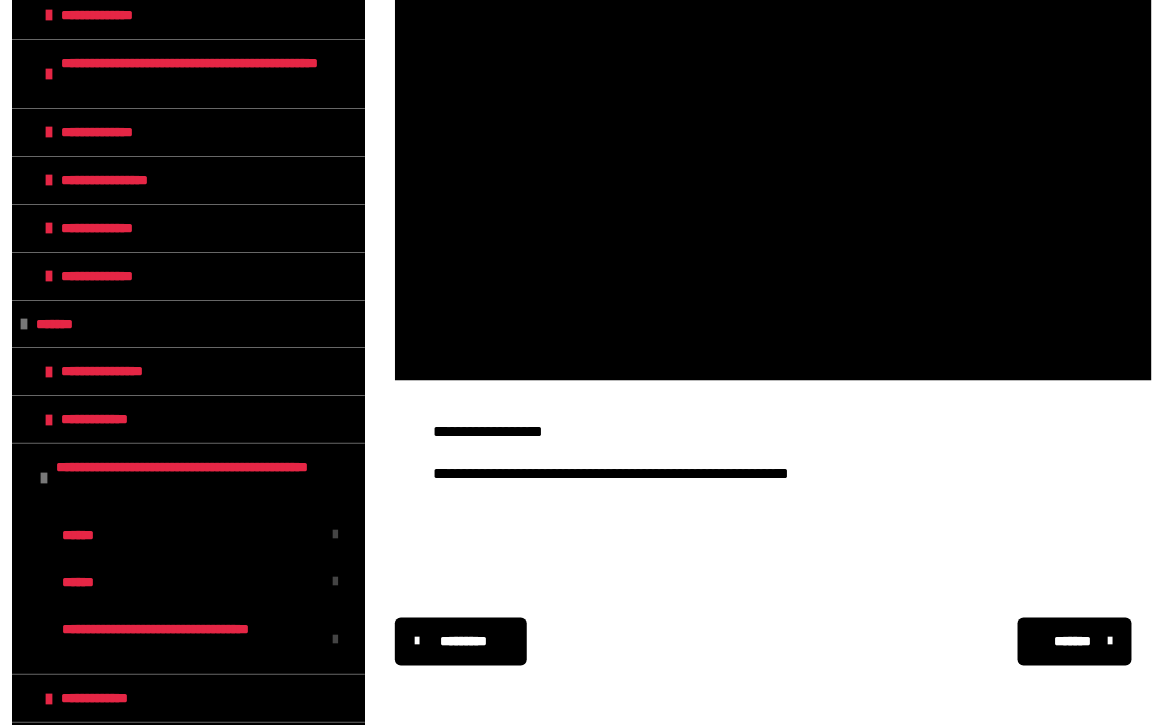 click at bounding box center [44, 478] 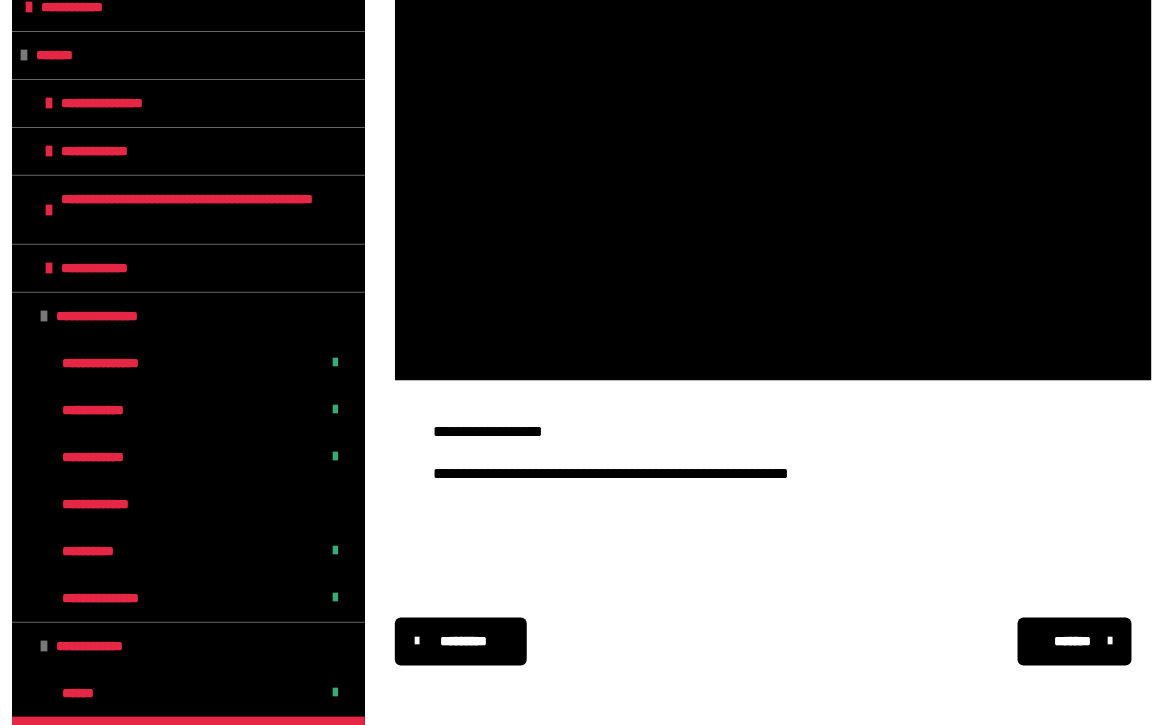 scroll, scrollTop: 0, scrollLeft: 0, axis: both 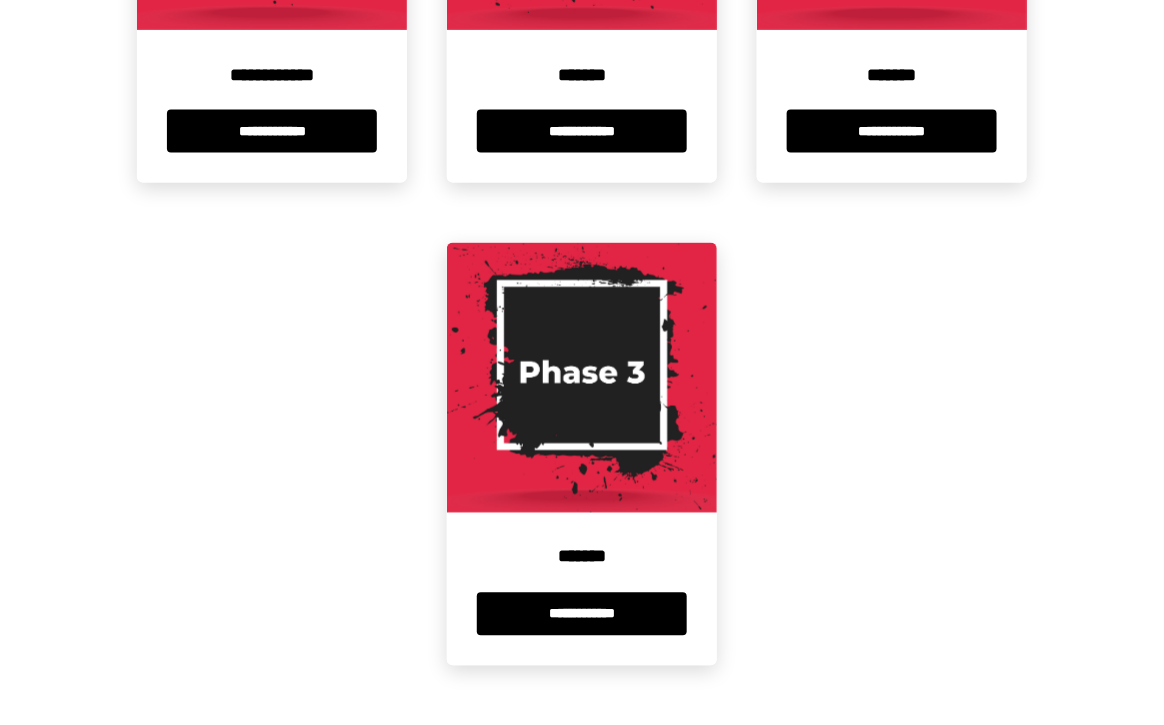 click at bounding box center (582, 378) 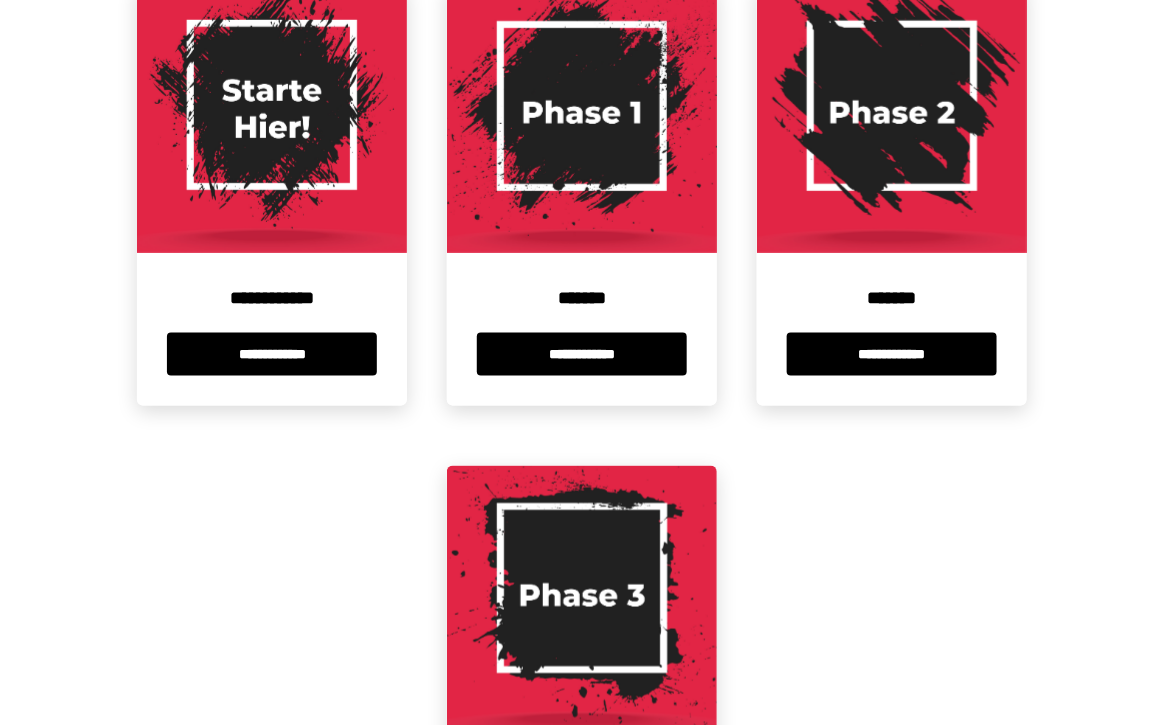 scroll, scrollTop: 502, scrollLeft: 0, axis: vertical 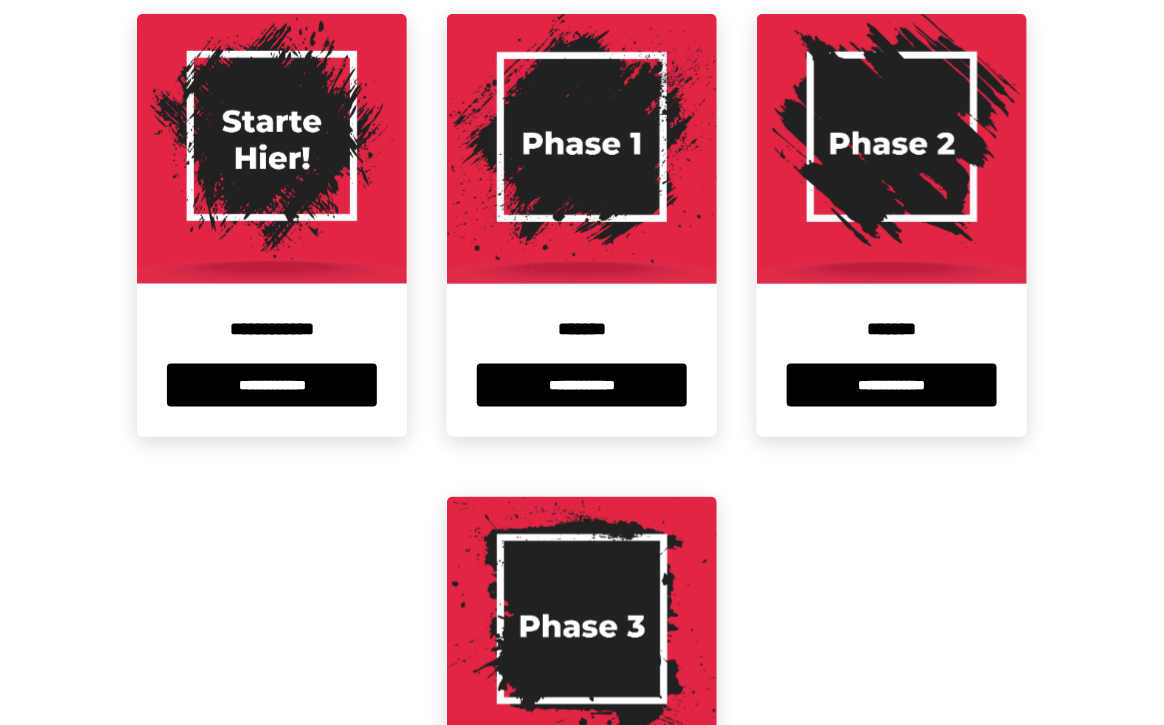 click at bounding box center (892, 149) 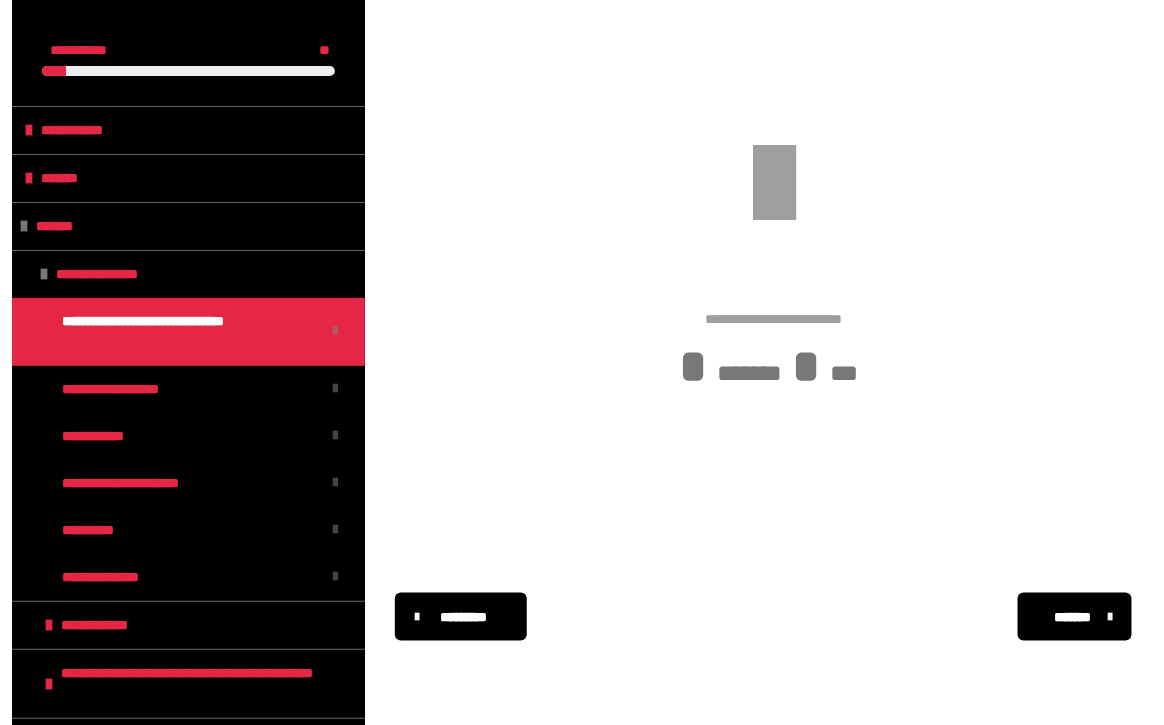 scroll, scrollTop: 392, scrollLeft: 0, axis: vertical 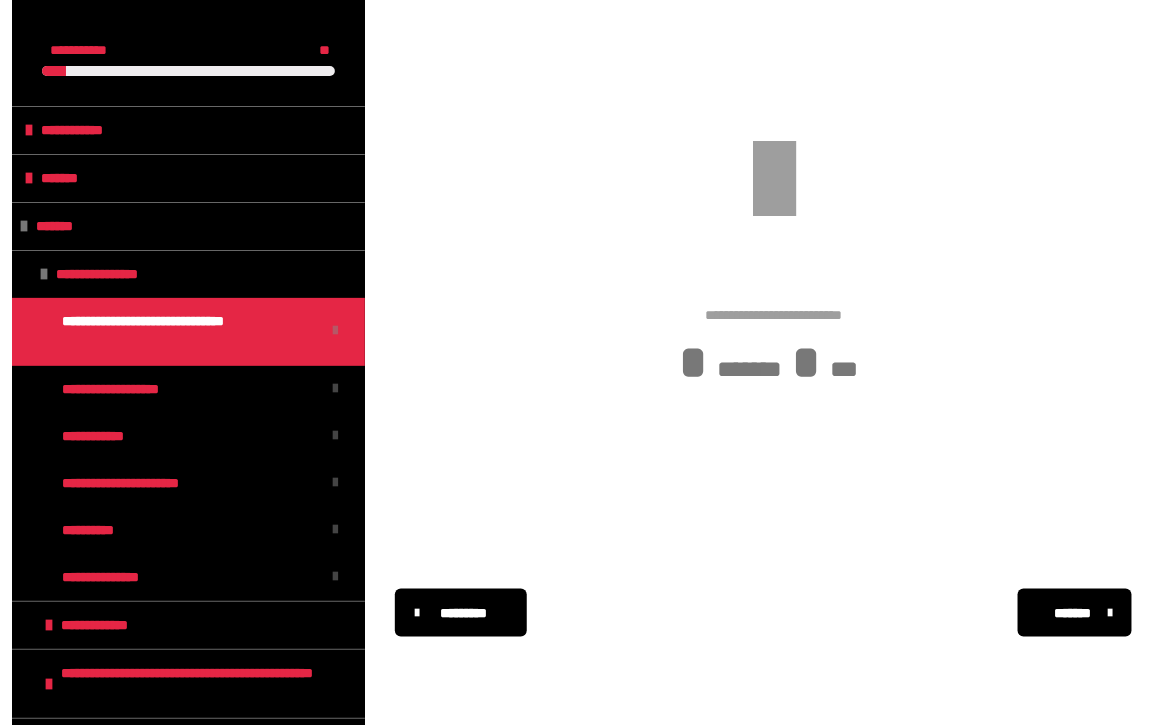click on "**********" at bounding box center (188, 625) 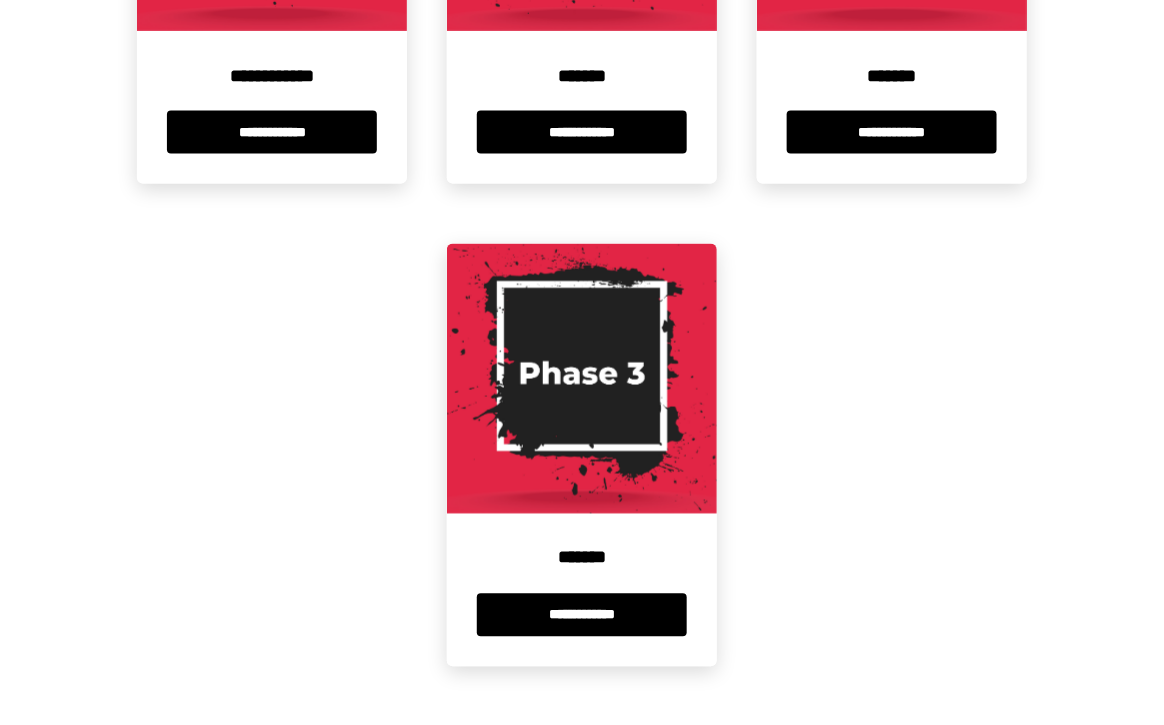 scroll, scrollTop: 756, scrollLeft: 0, axis: vertical 